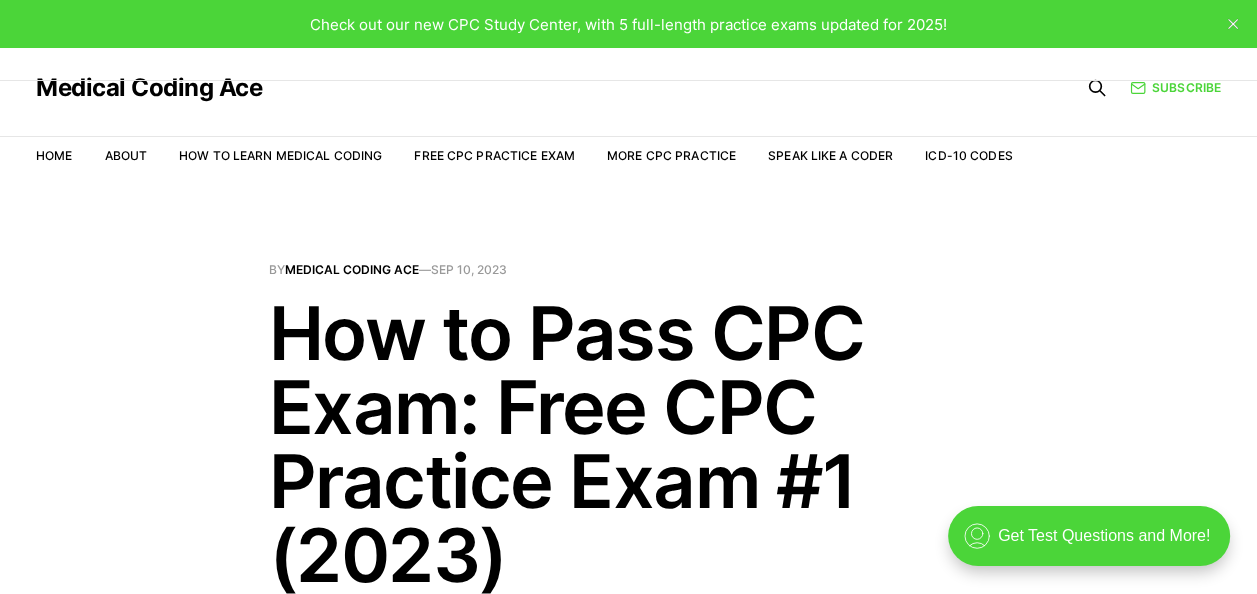 scroll, scrollTop: 0, scrollLeft: 0, axis: both 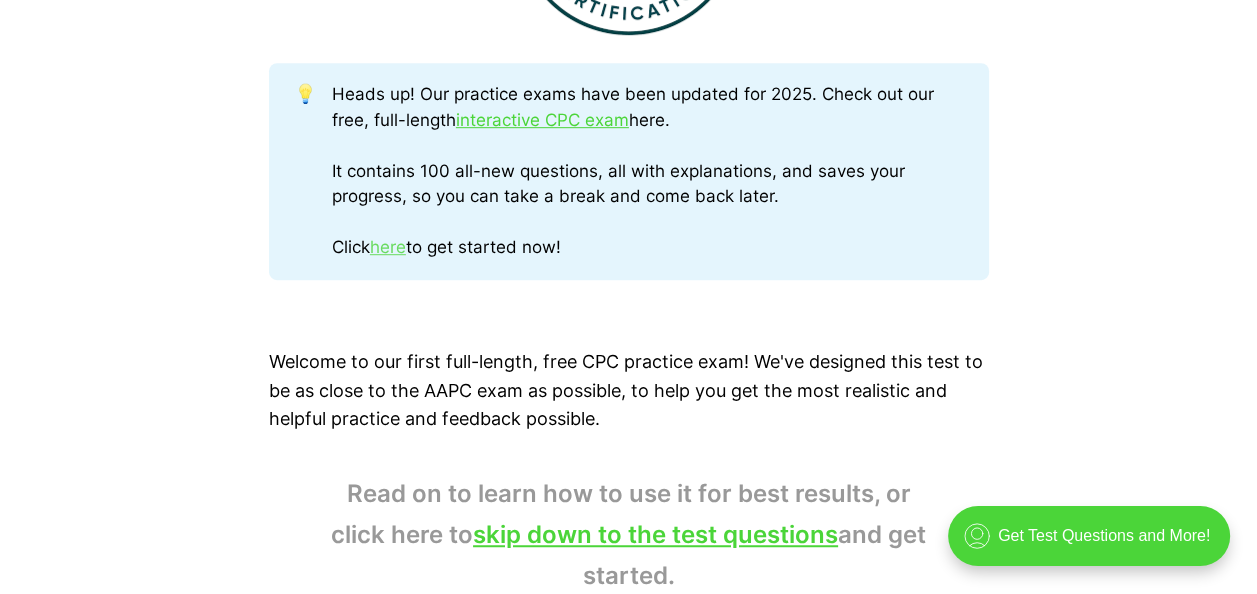 click on "here" at bounding box center (388, 247) 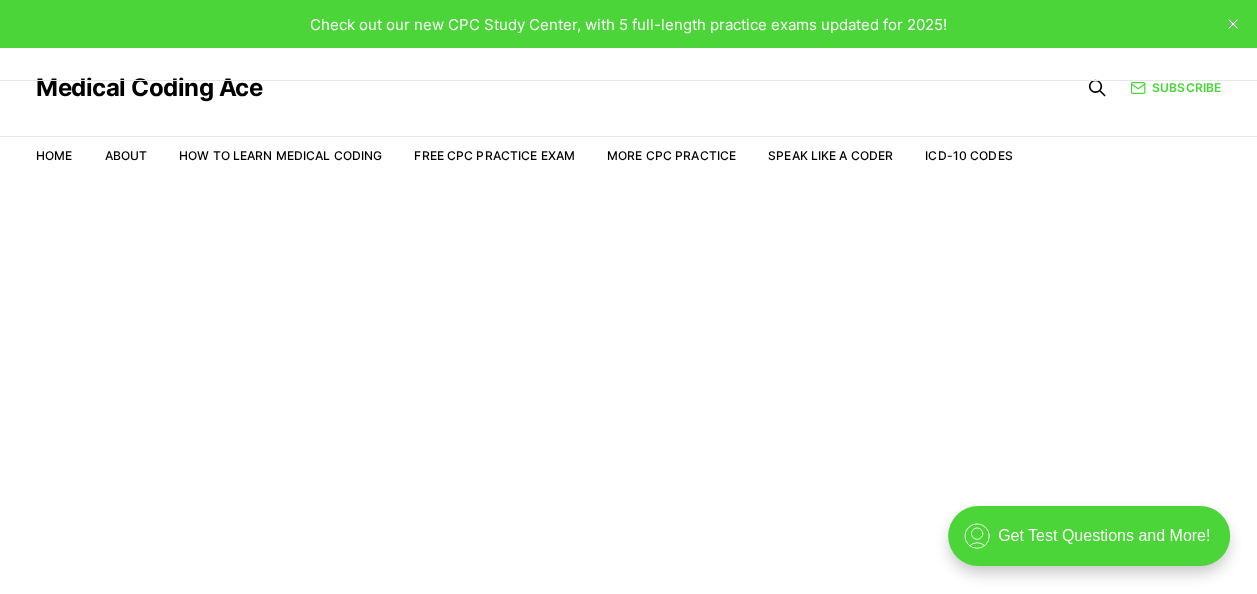 scroll, scrollTop: 0, scrollLeft: 0, axis: both 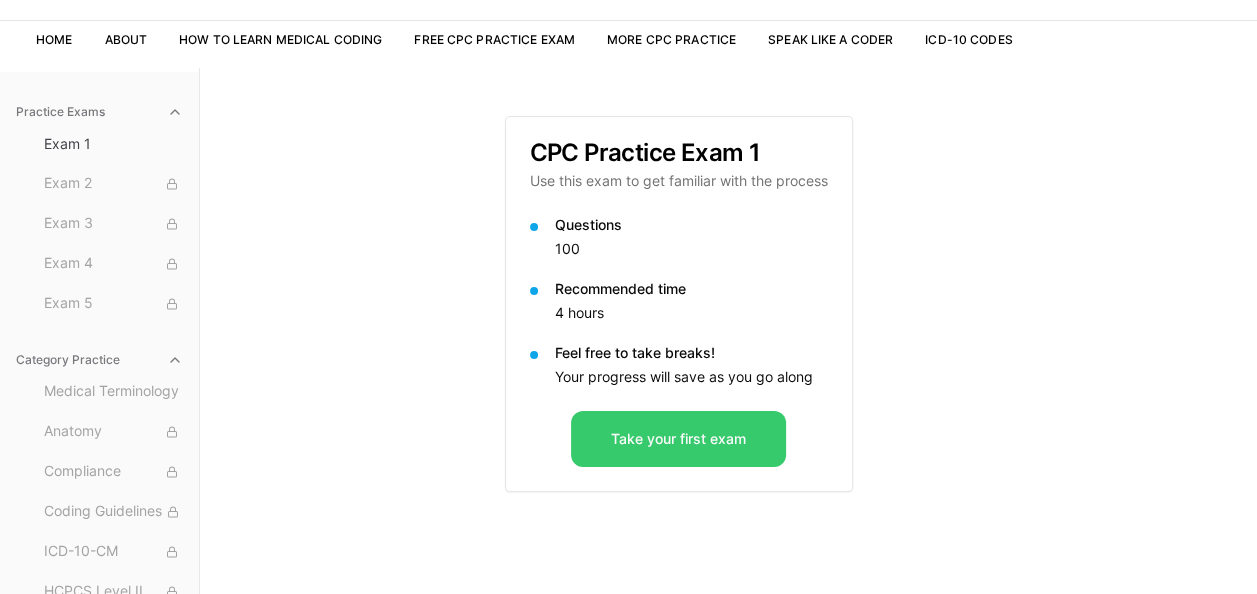 click on "Take your first exam" at bounding box center [678, 439] 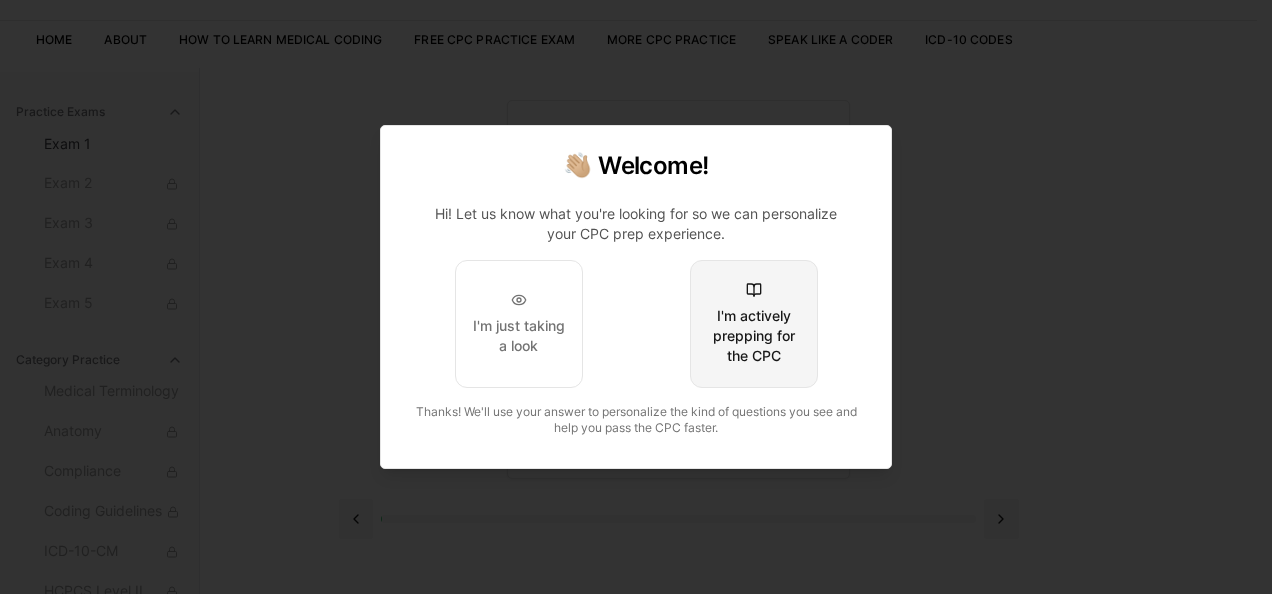 click on "I'm actively prepping for the CPC" at bounding box center [754, 336] 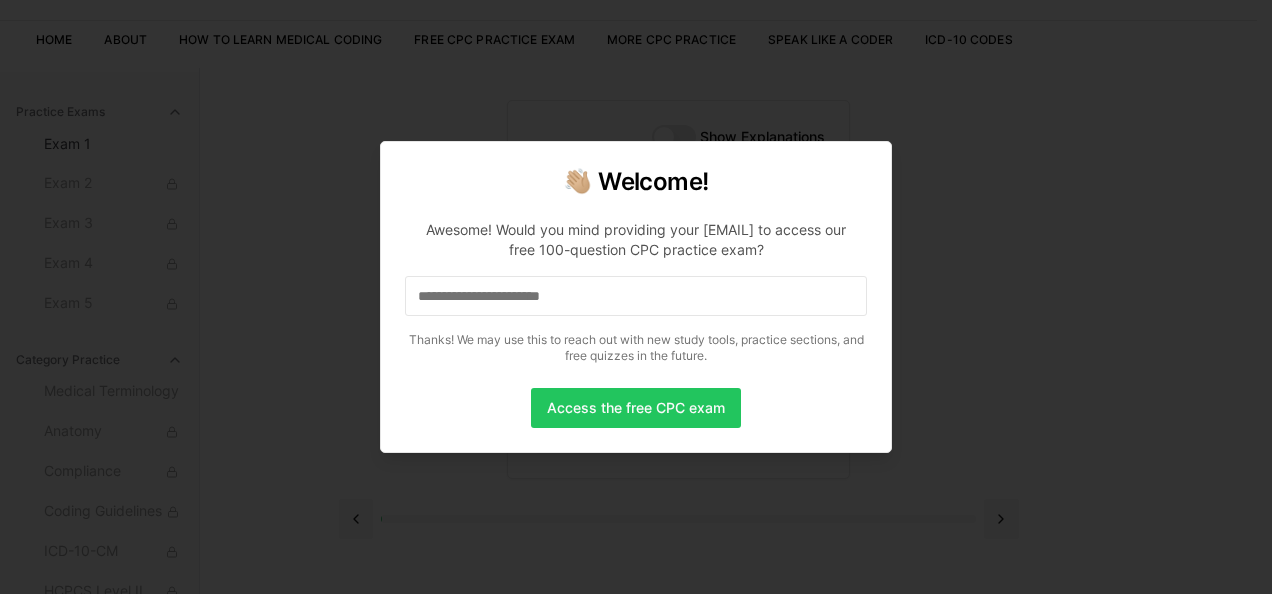 click at bounding box center [636, 296] 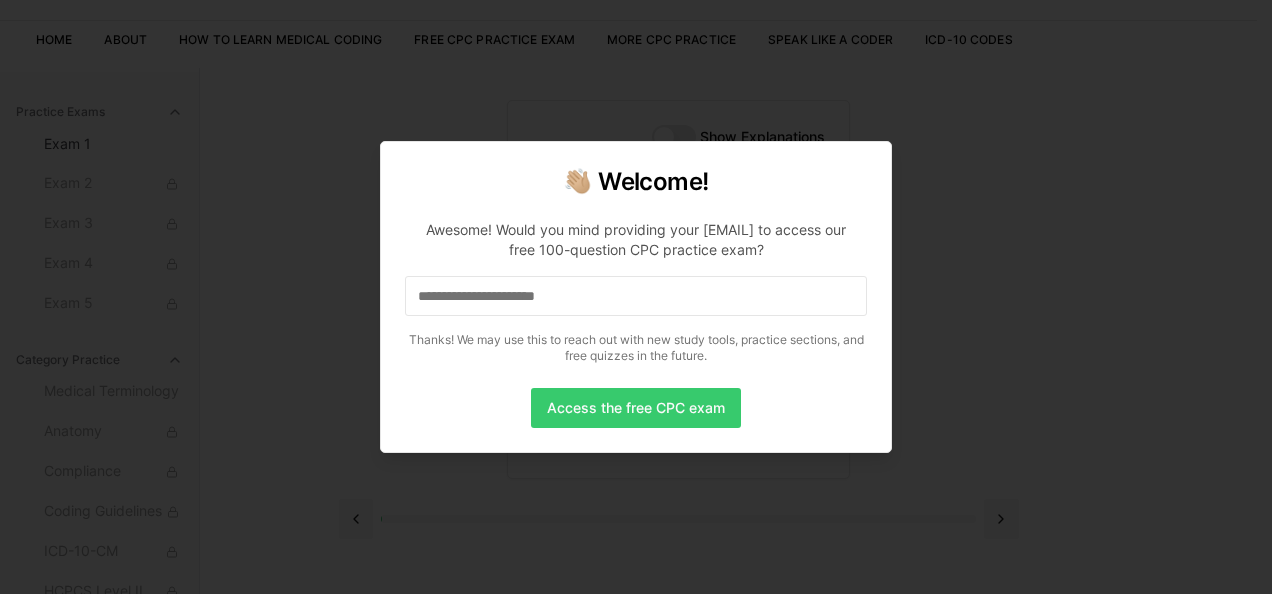 click on "Access the free CPC exam" at bounding box center [636, 408] 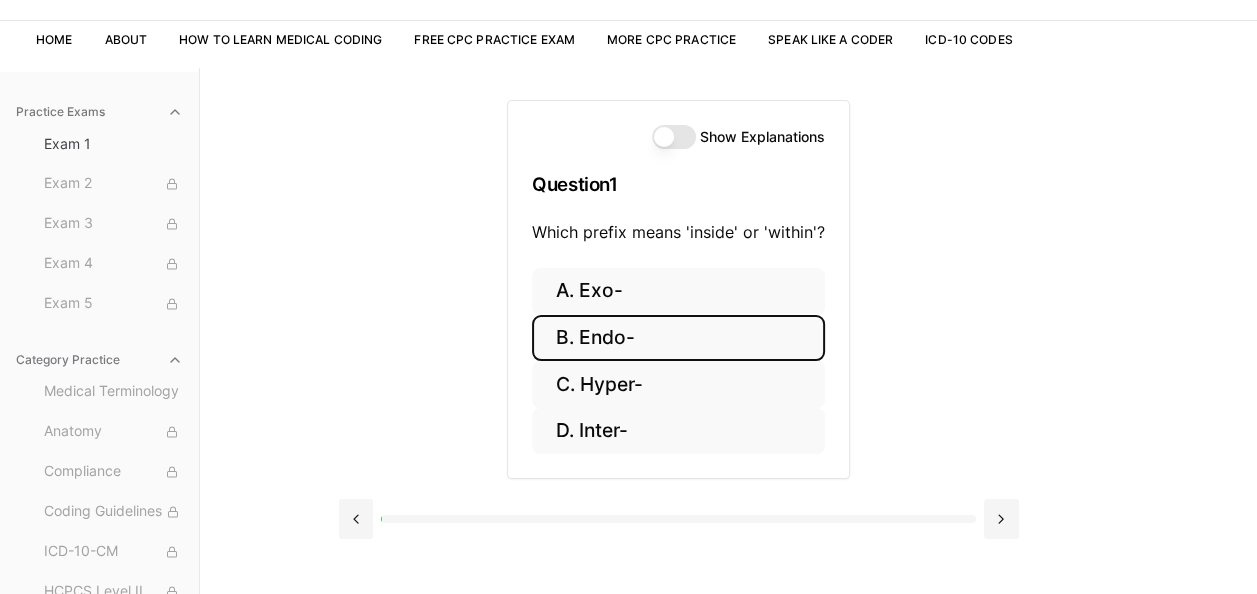 click on "B. Endo-" at bounding box center [678, 338] 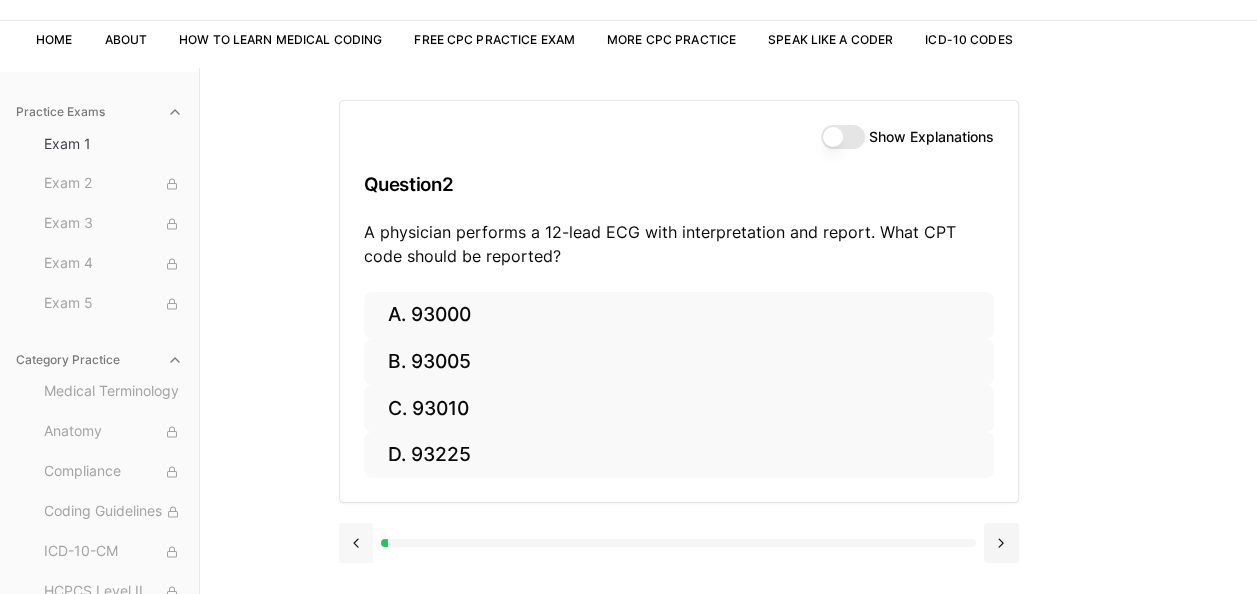 click at bounding box center [356, 543] 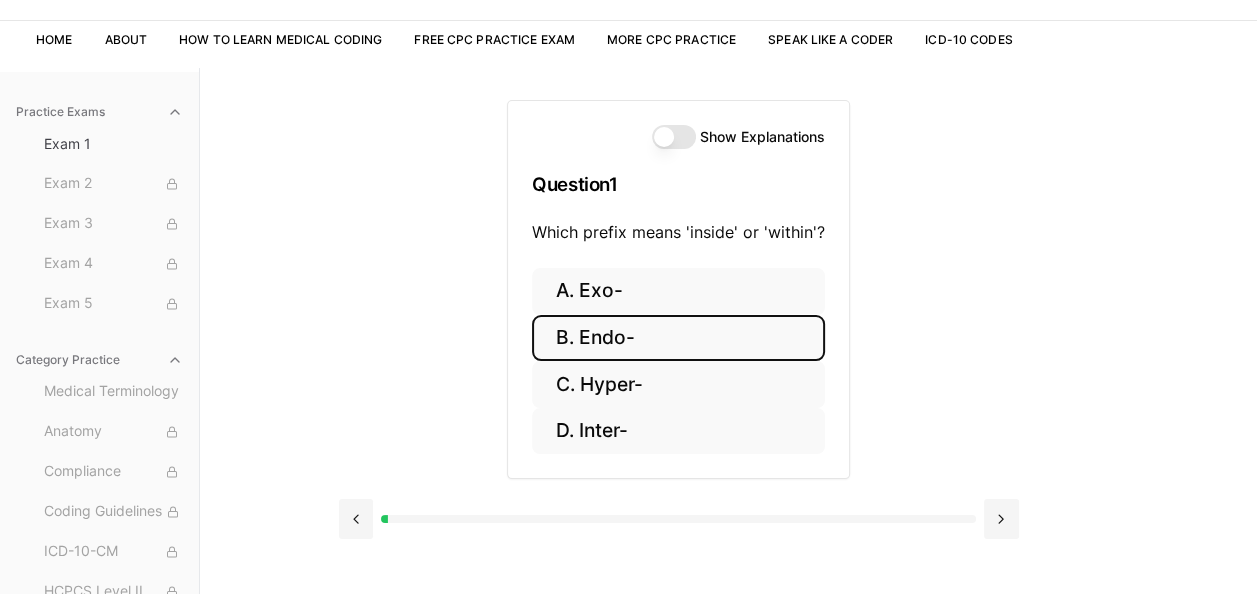 click on "Show Explanations" at bounding box center [674, 137] 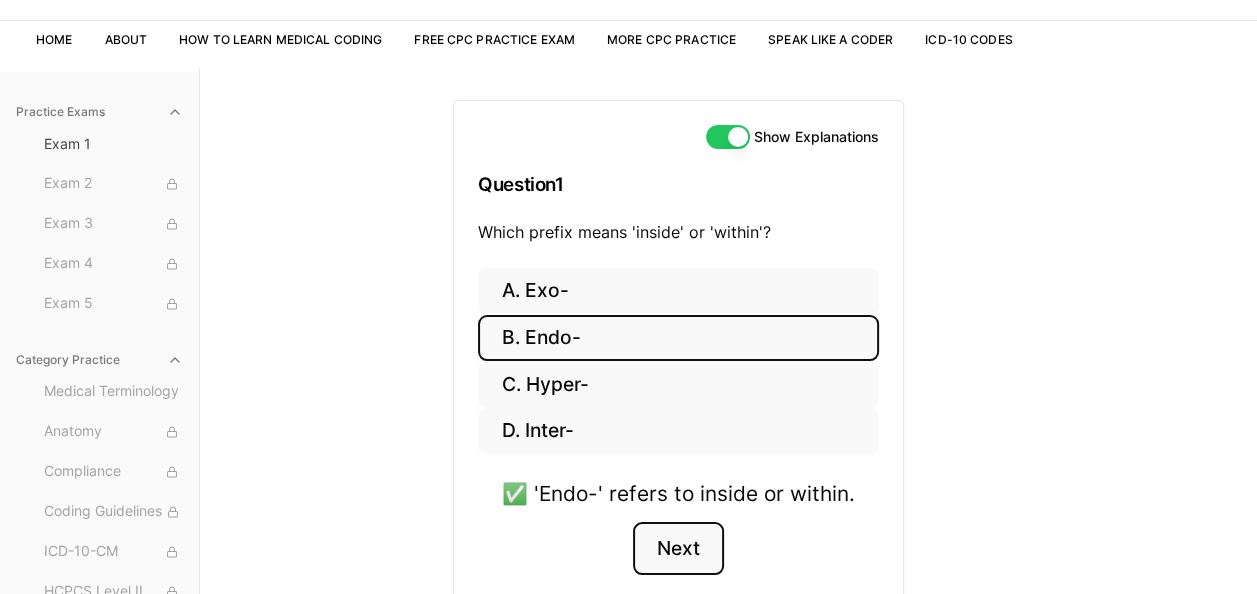 click on "Next" at bounding box center (678, 549) 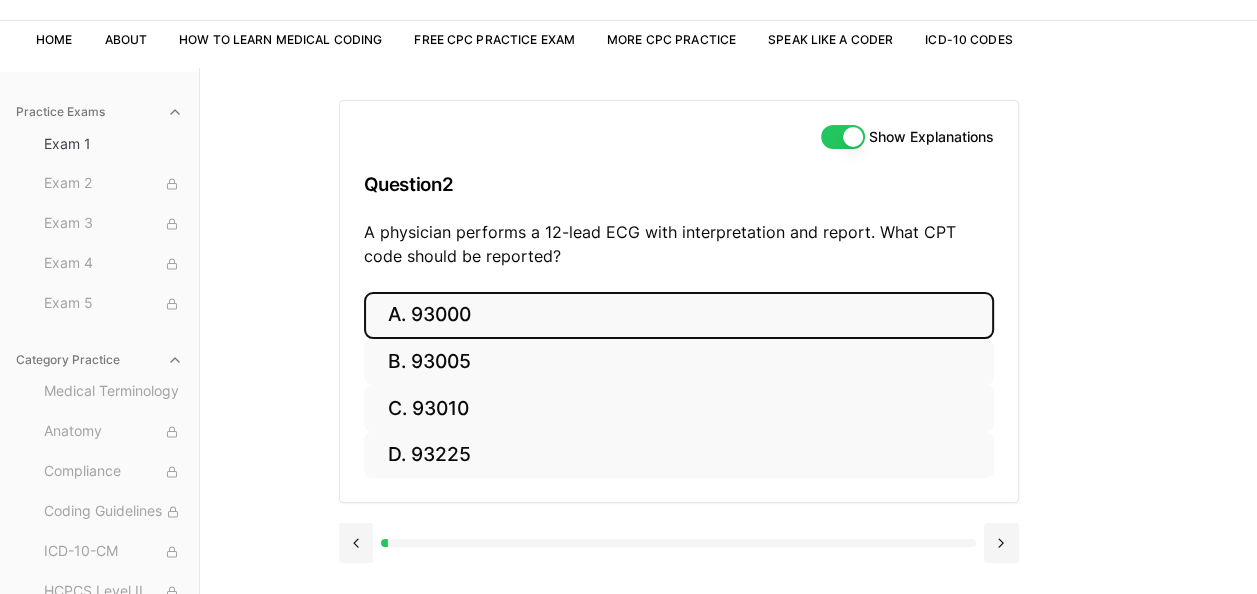 click on "A. 93000" at bounding box center (679, 315) 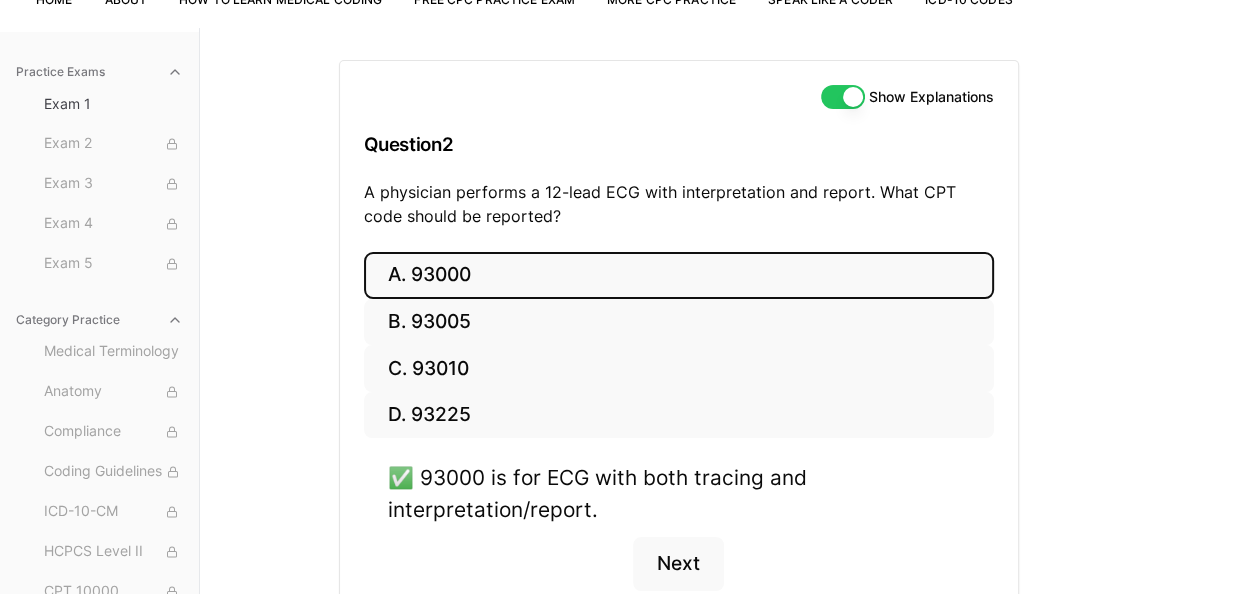 scroll, scrollTop: 249, scrollLeft: 0, axis: vertical 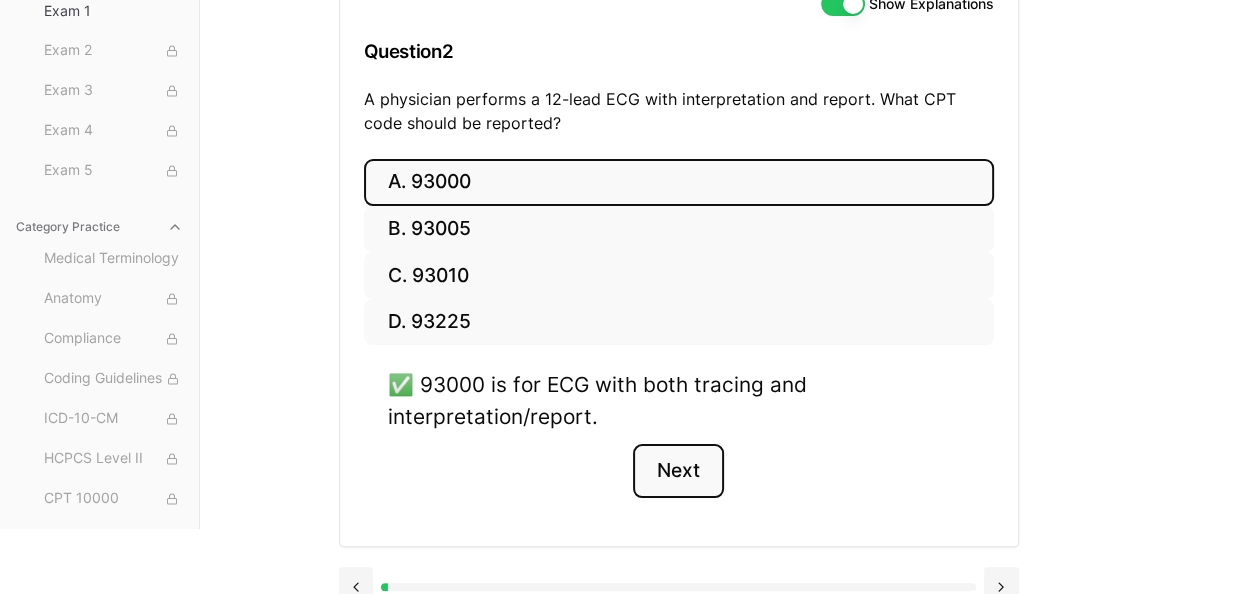 click on "Next" at bounding box center (678, 471) 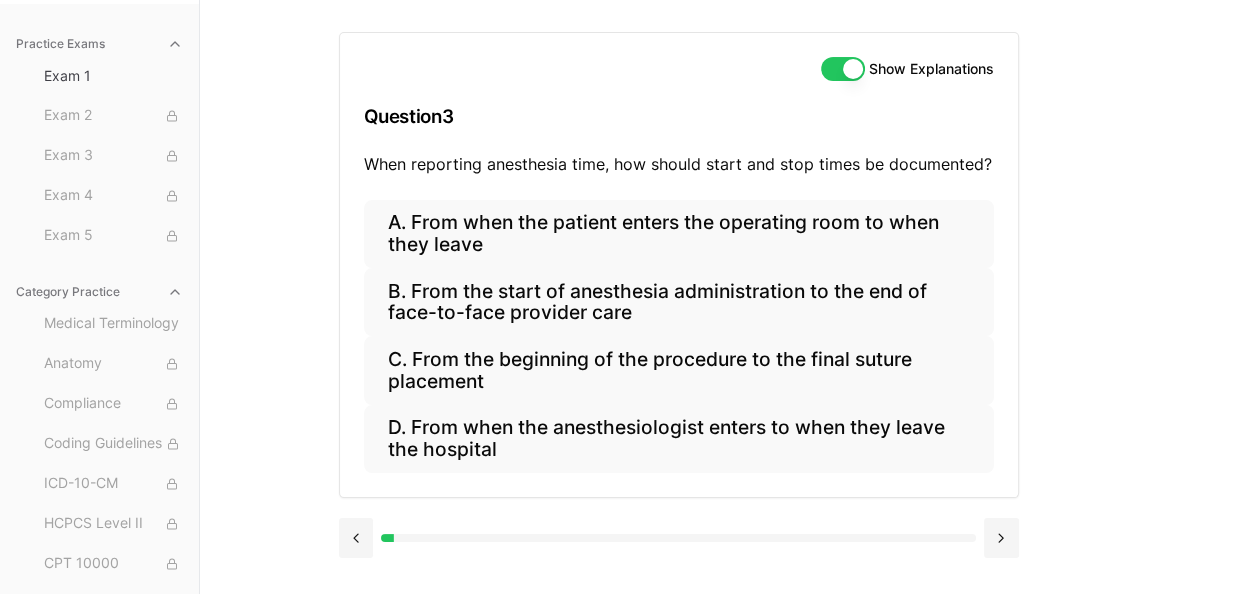 scroll, scrollTop: 184, scrollLeft: 0, axis: vertical 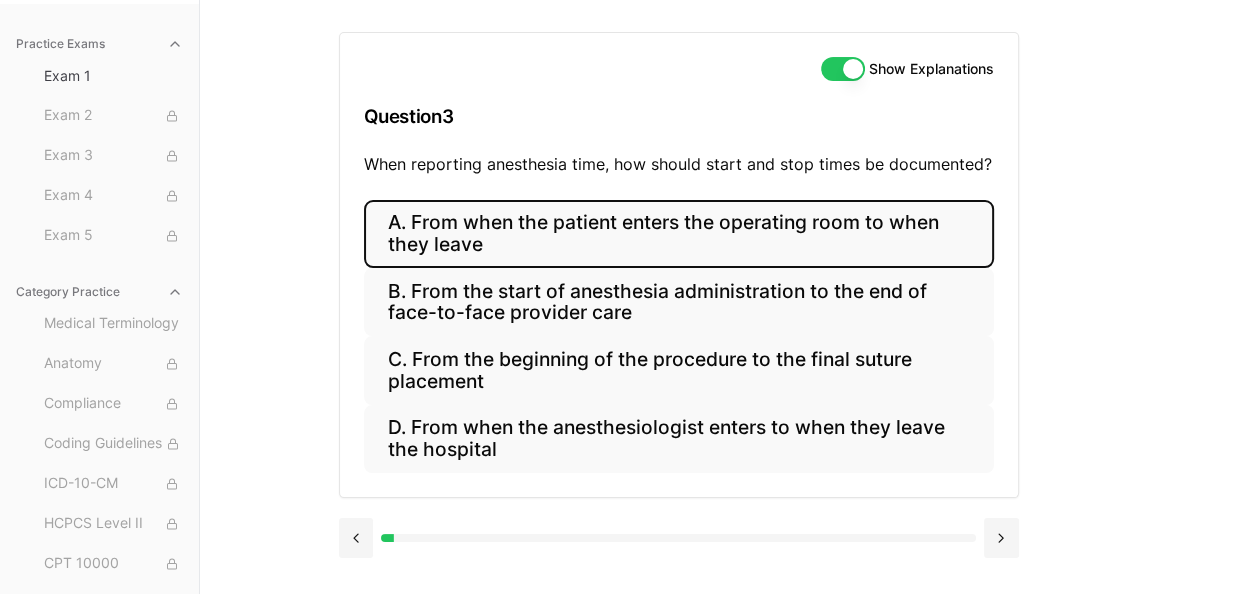 click on "A. From when the patient enters the operating room to when they leave" at bounding box center (679, 234) 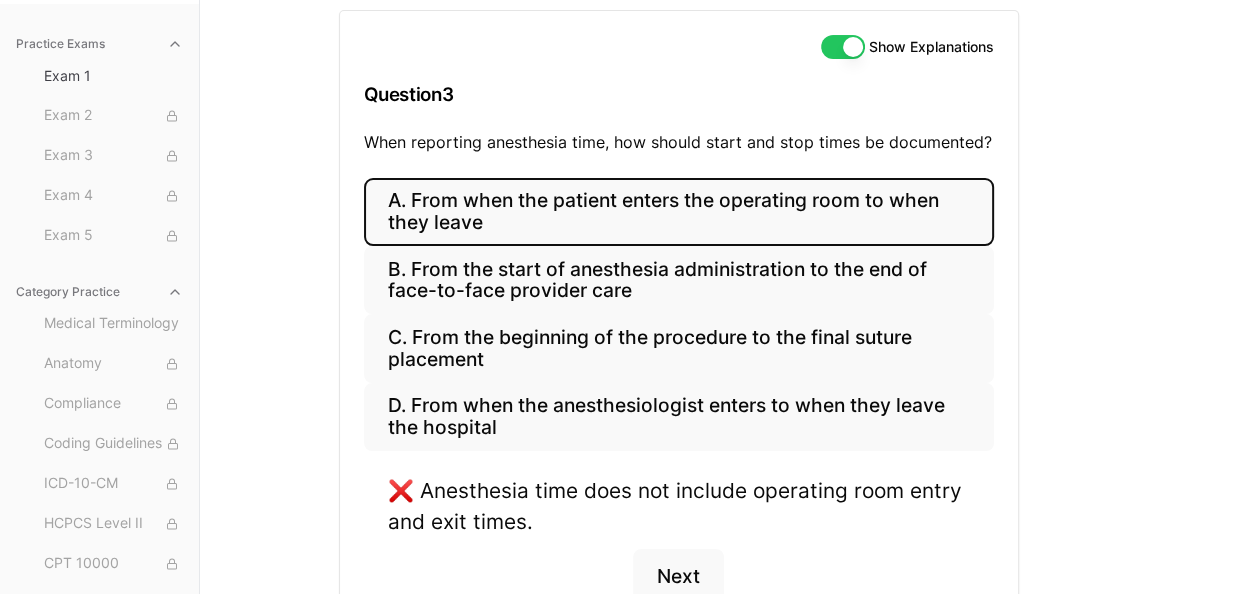scroll, scrollTop: 224, scrollLeft: 0, axis: vertical 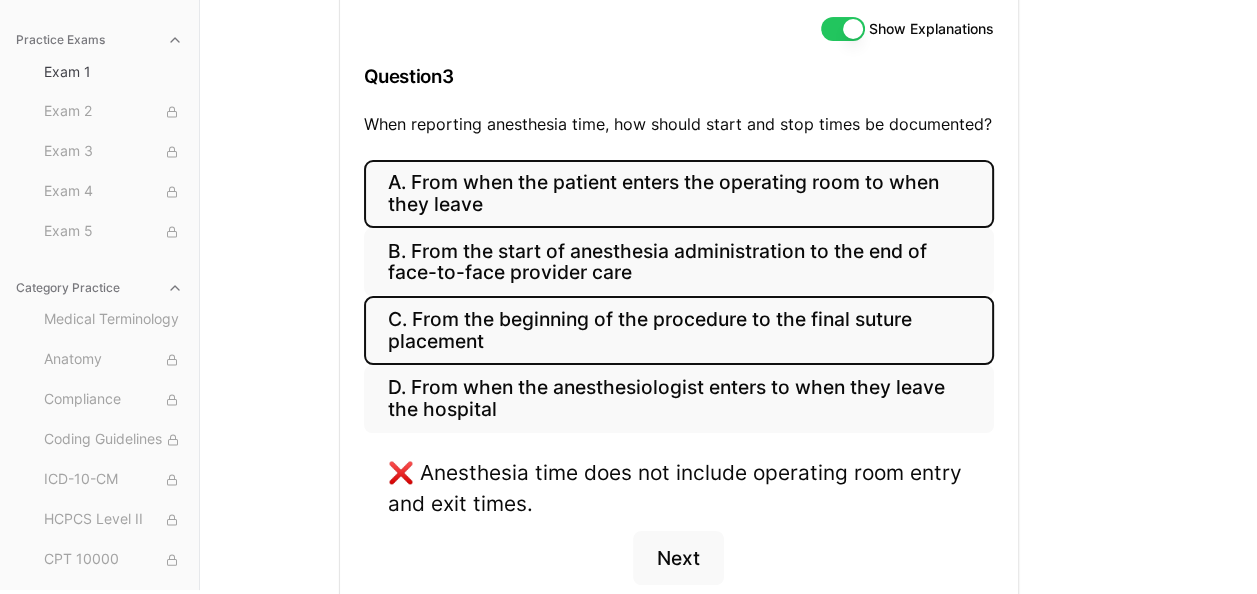 click on "C. From the beginning of the procedure to the final suture placement" at bounding box center (679, 330) 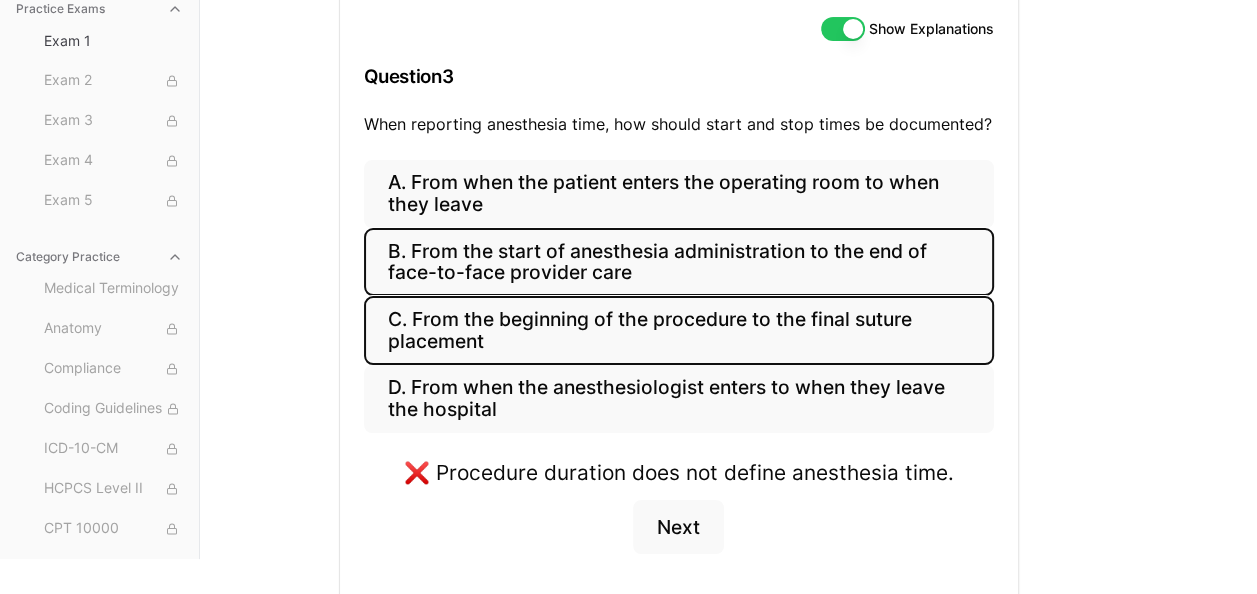 click on "B. From the start of anesthesia administration to the end of face-to-face provider care" at bounding box center [679, 262] 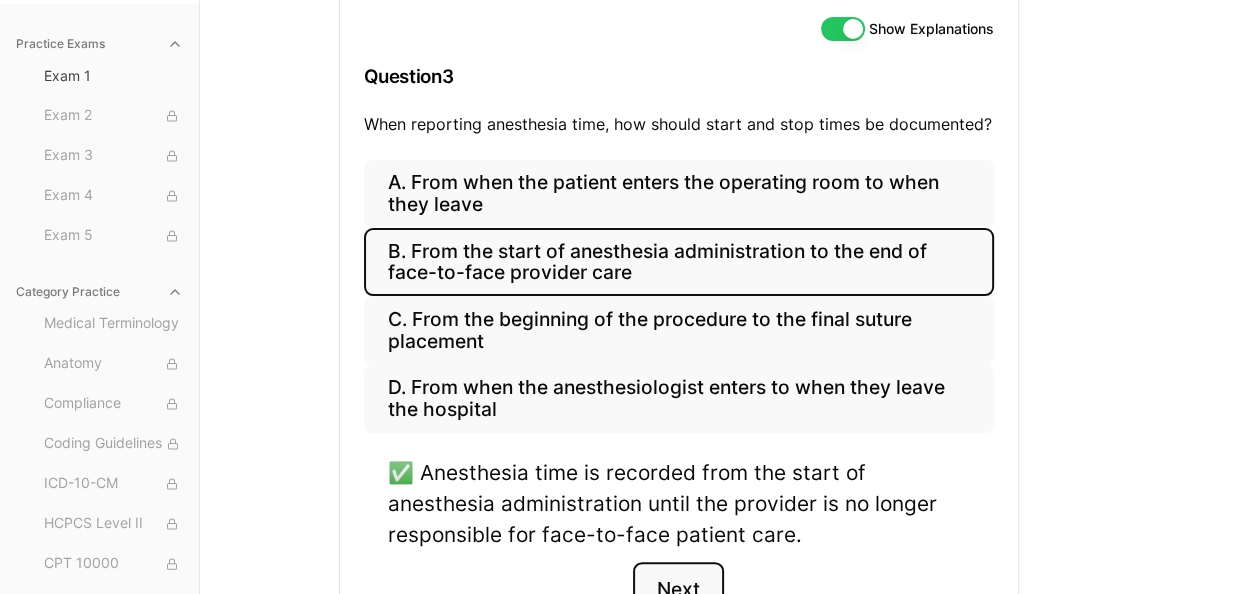 click on "Next" at bounding box center [678, 589] 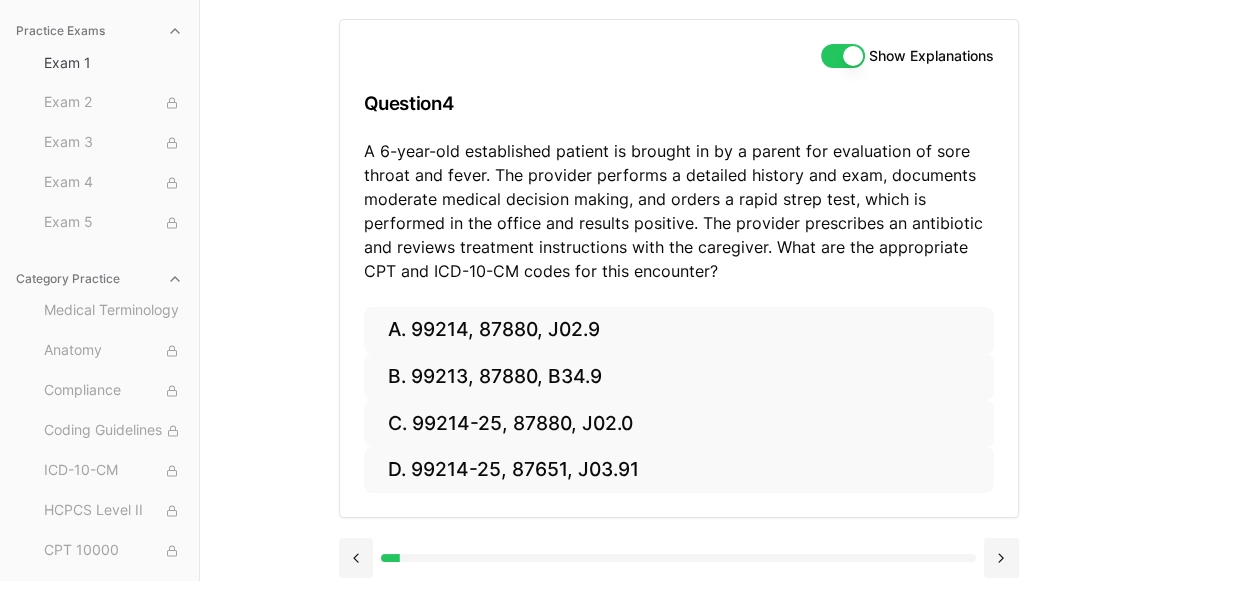 scroll, scrollTop: 195, scrollLeft: 0, axis: vertical 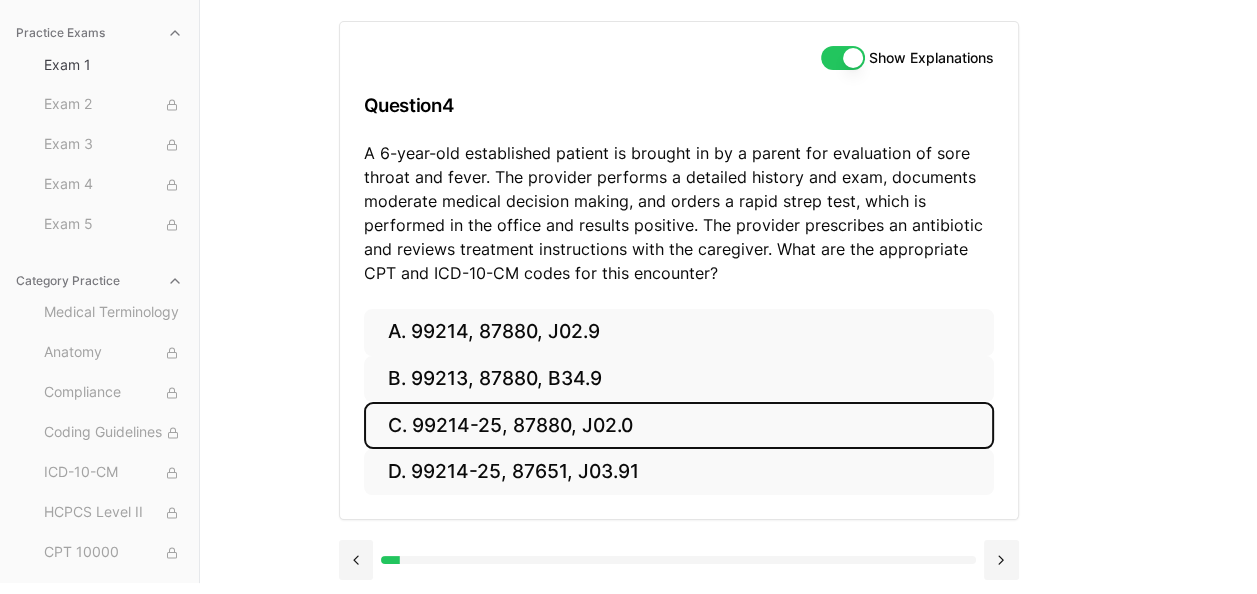 click on "C. 99214-25, 87880, J02.0" at bounding box center (679, 425) 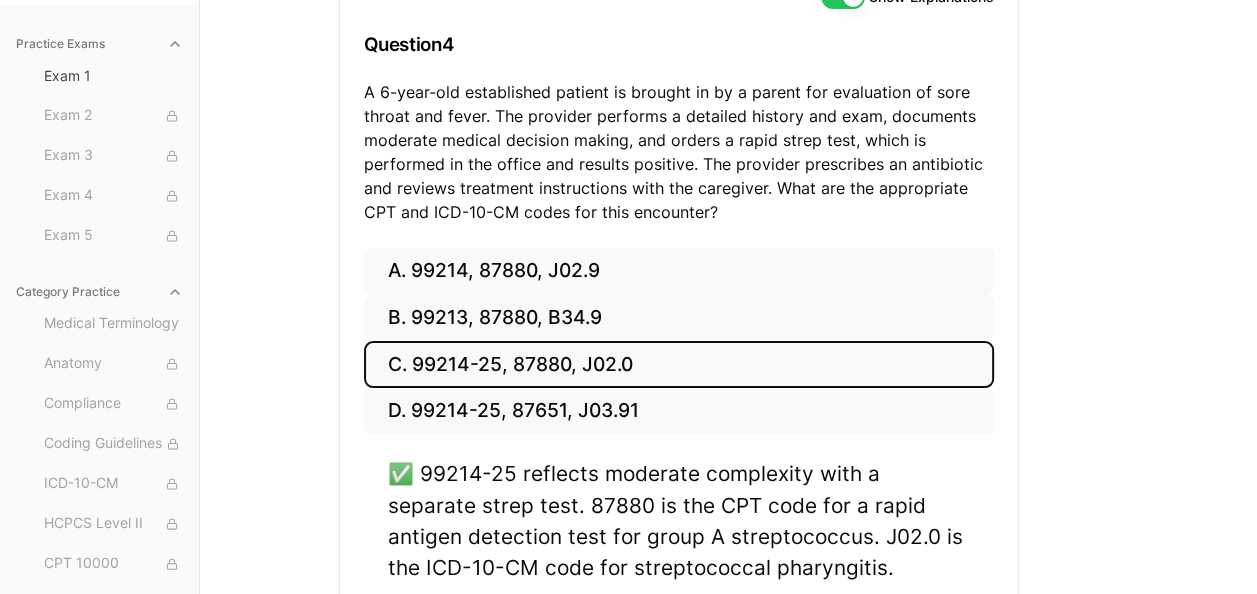 scroll, scrollTop: 275, scrollLeft: 0, axis: vertical 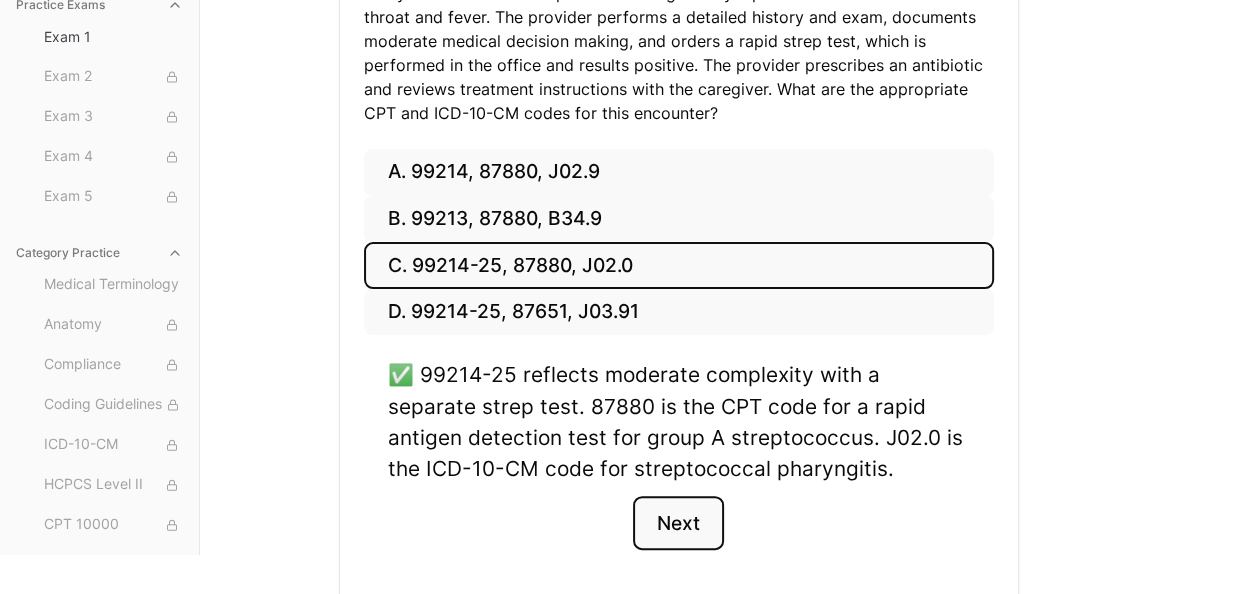 click on "Next" at bounding box center (678, 523) 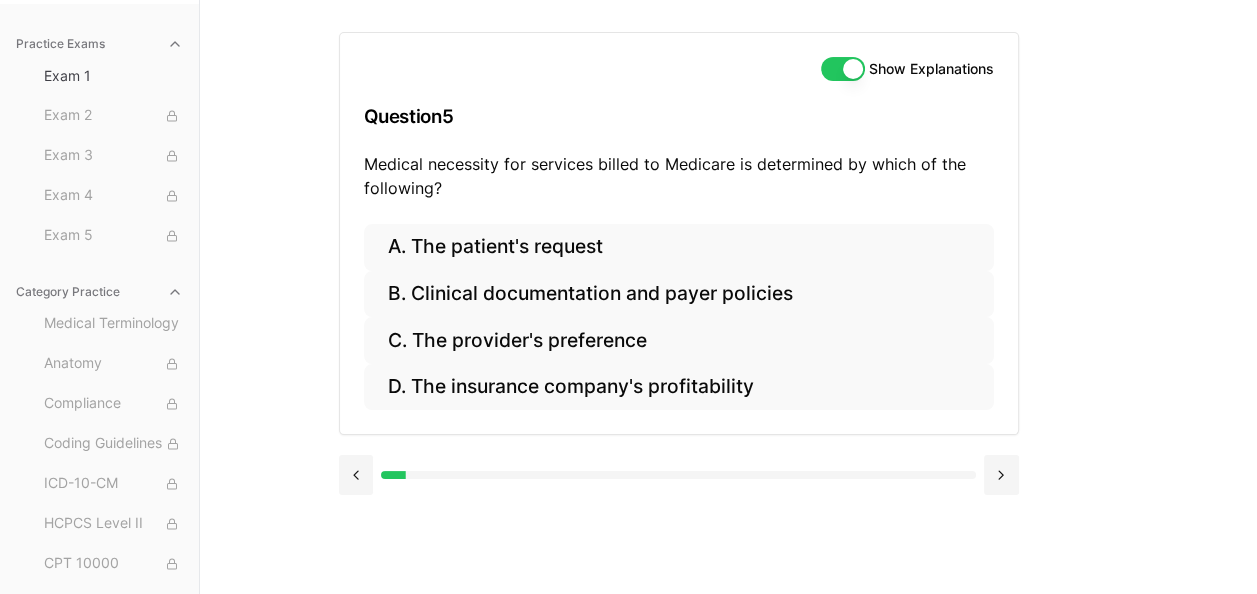 scroll, scrollTop: 184, scrollLeft: 0, axis: vertical 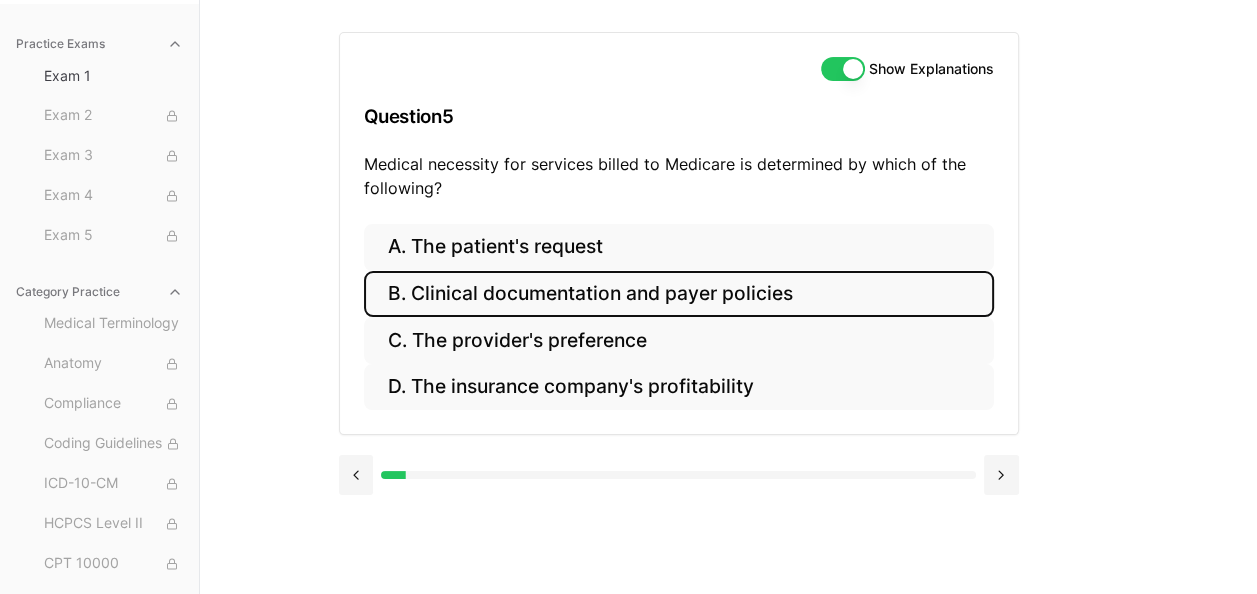 click on "B. Clinical documentation and payer policies" at bounding box center [679, 294] 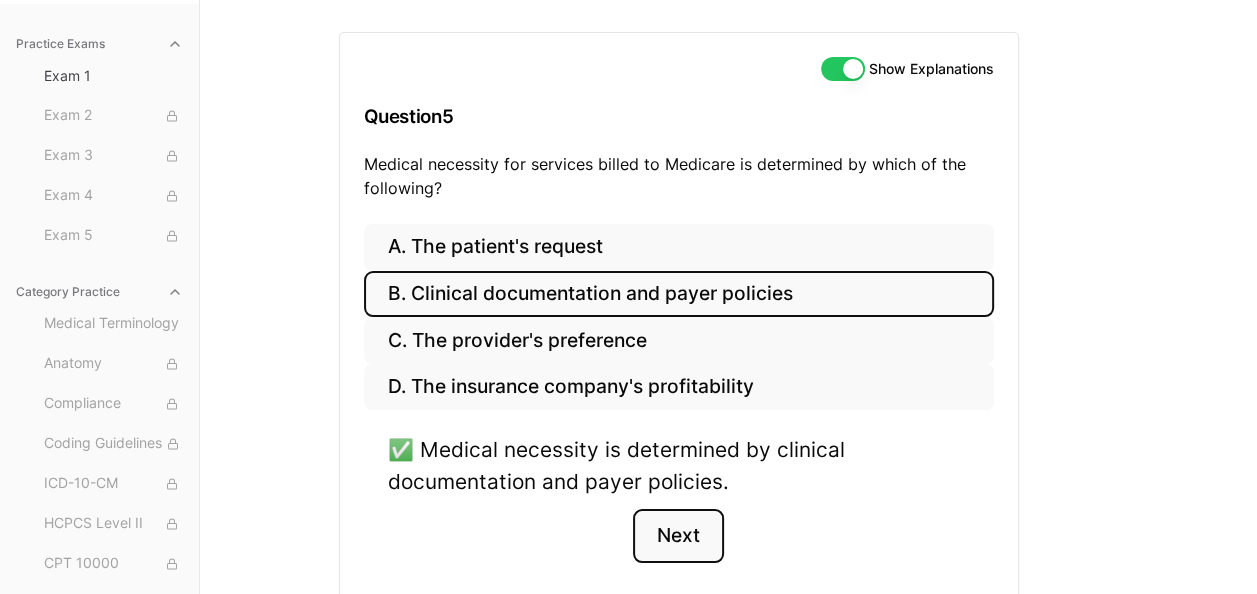 click on "Next" at bounding box center [678, 536] 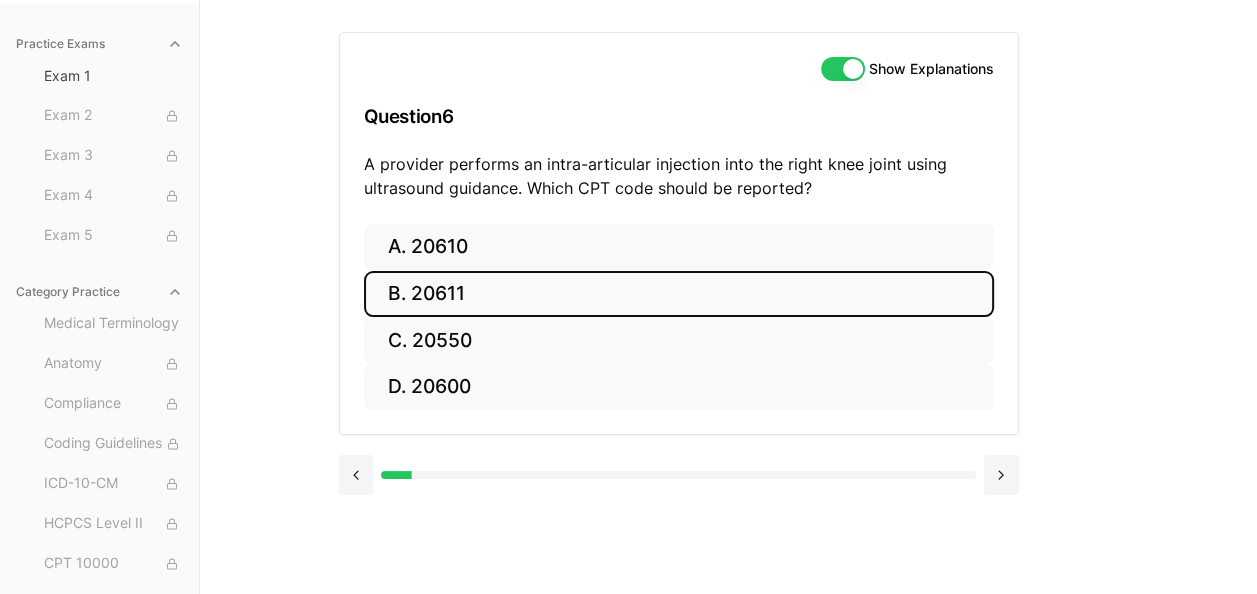 click on "B. 20611" at bounding box center (679, 294) 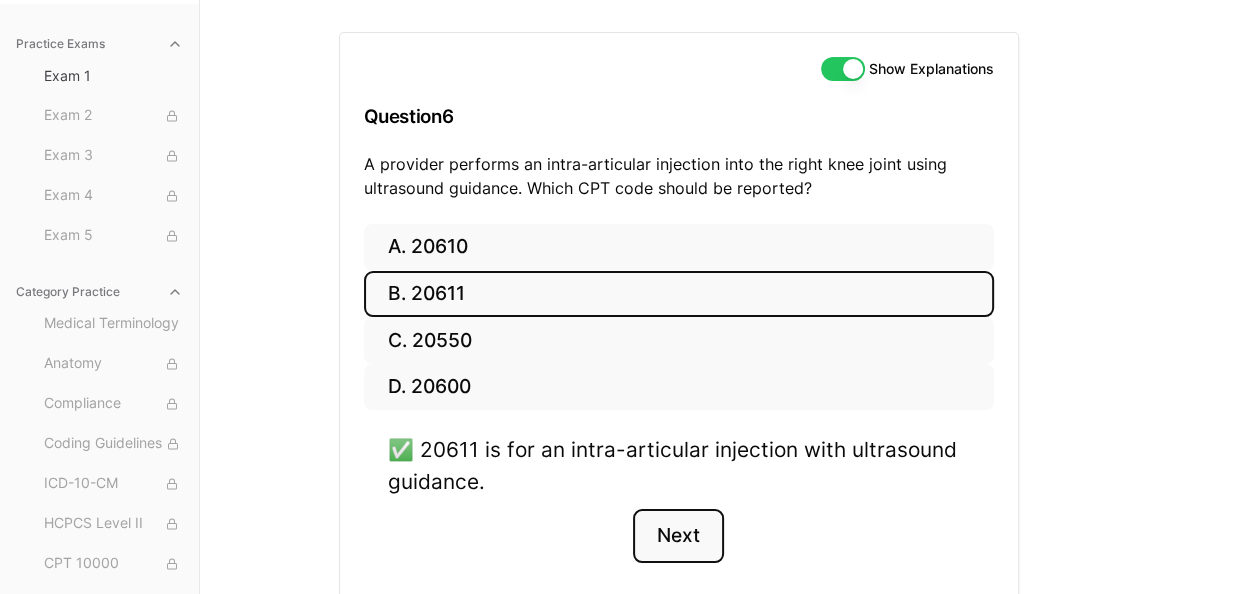 click on "Next" at bounding box center [678, 536] 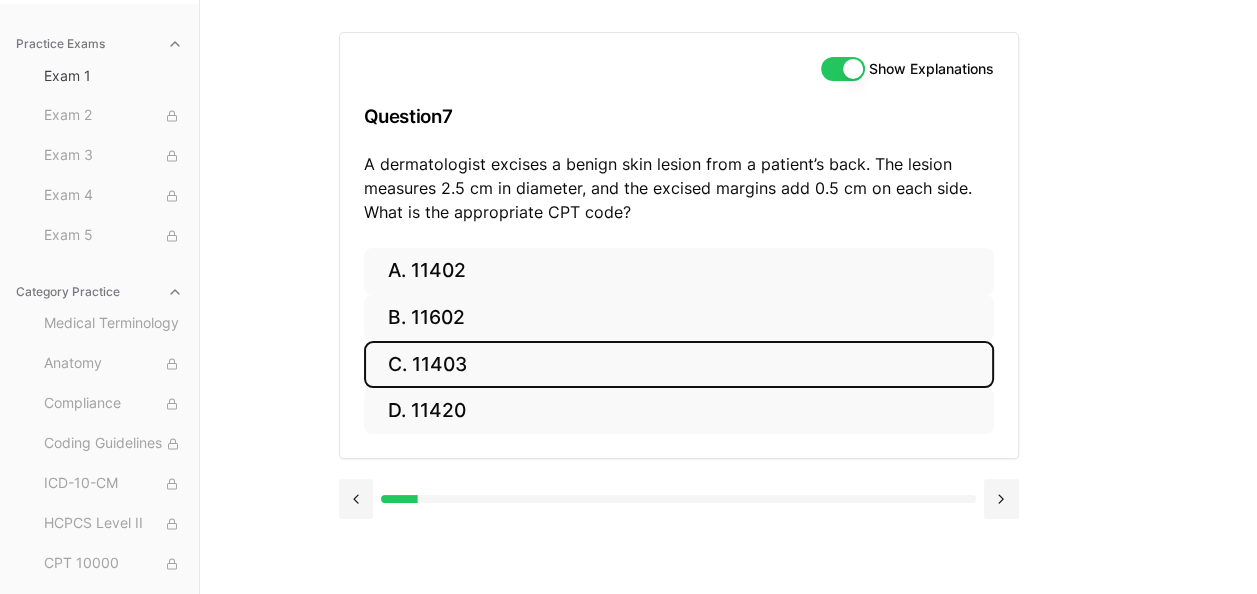 click on "C. 11403" at bounding box center [679, 364] 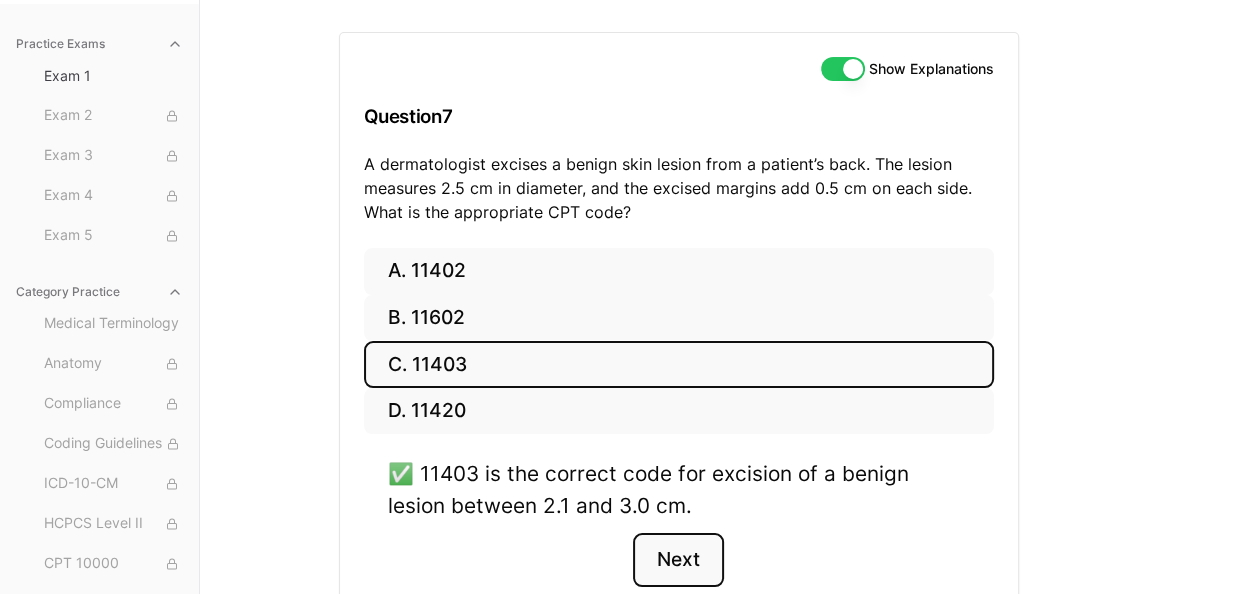 click on "Next" at bounding box center [678, 560] 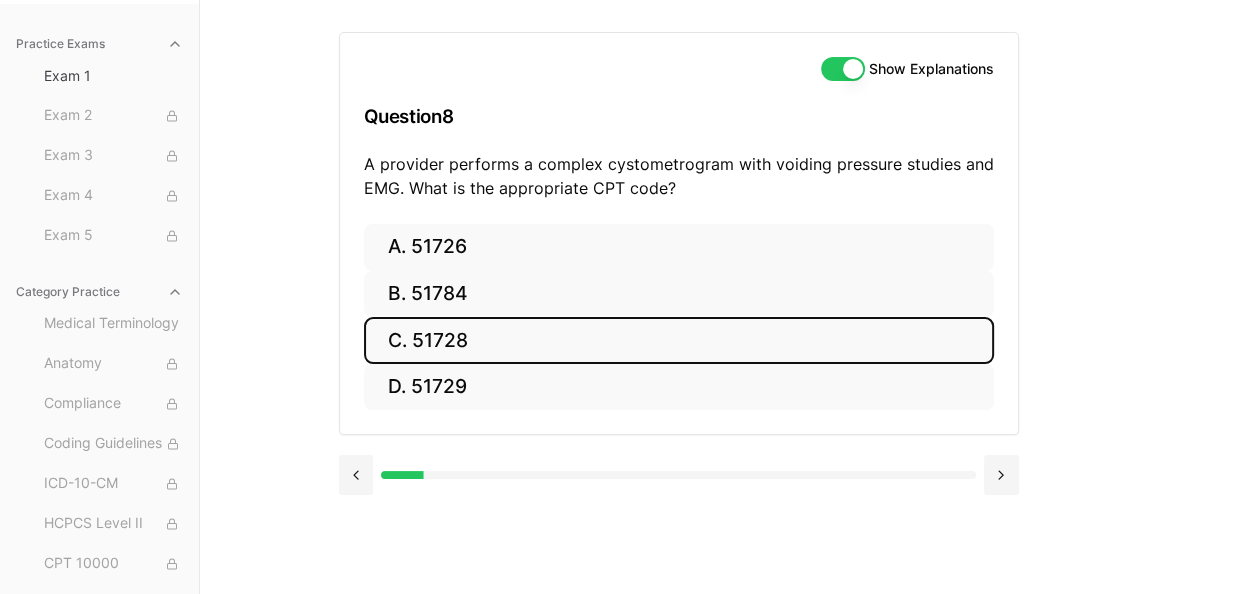 click on "C. 51728" at bounding box center (679, 340) 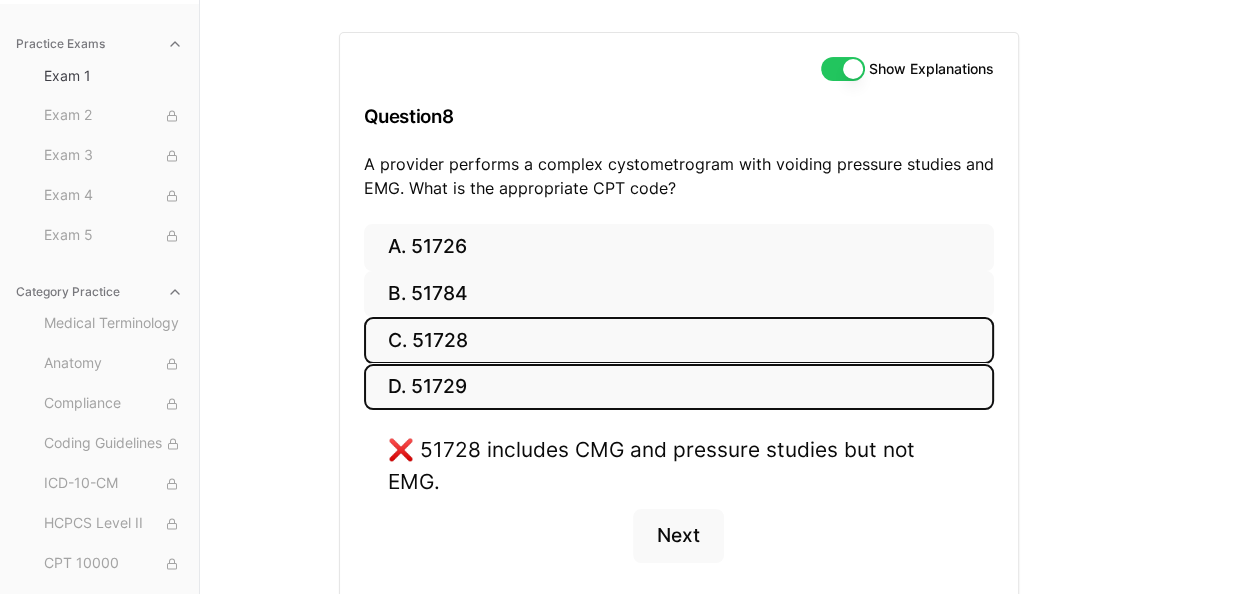 click on "D. 51729" at bounding box center [679, 387] 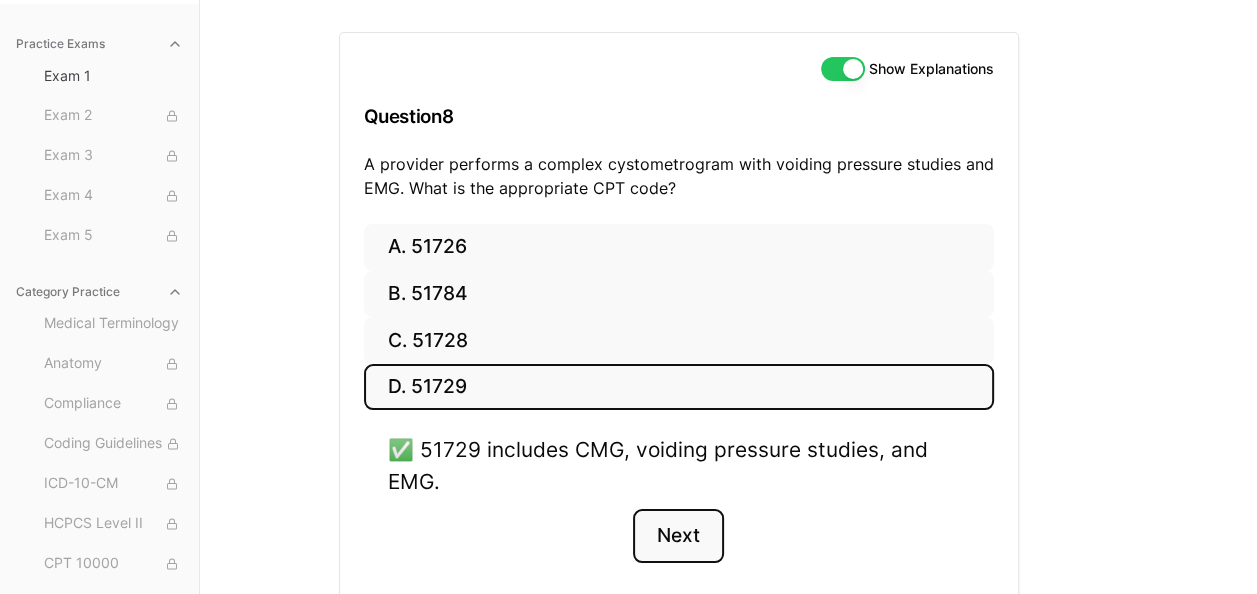 click on "Next" at bounding box center (678, 536) 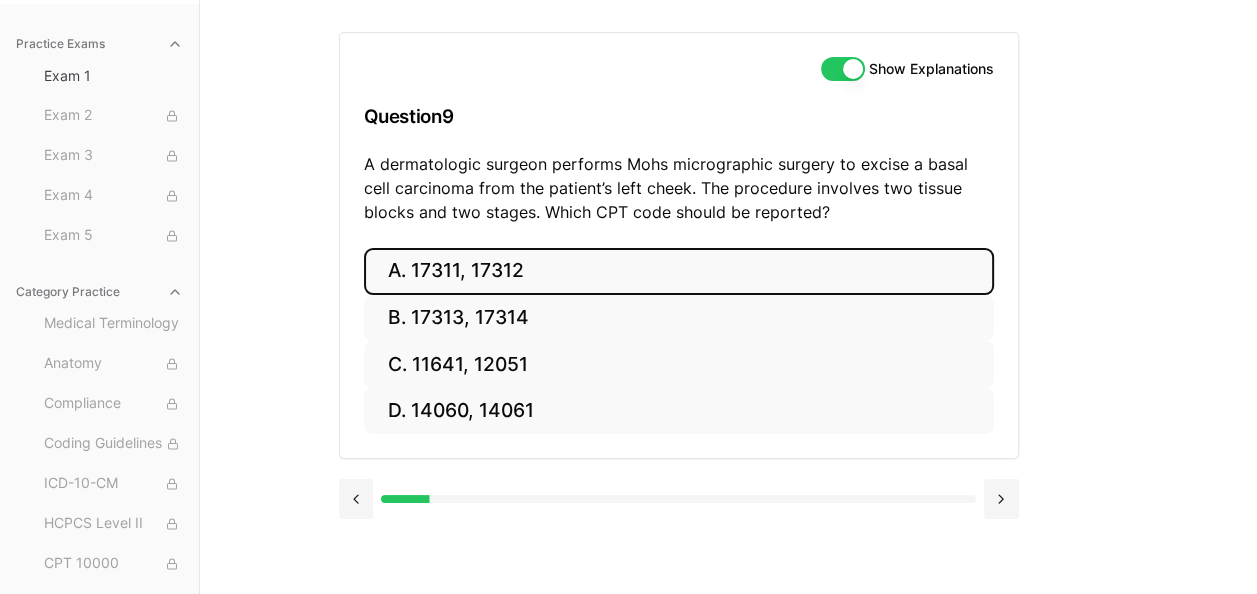 click on "A. 17311, 17312" at bounding box center [679, 271] 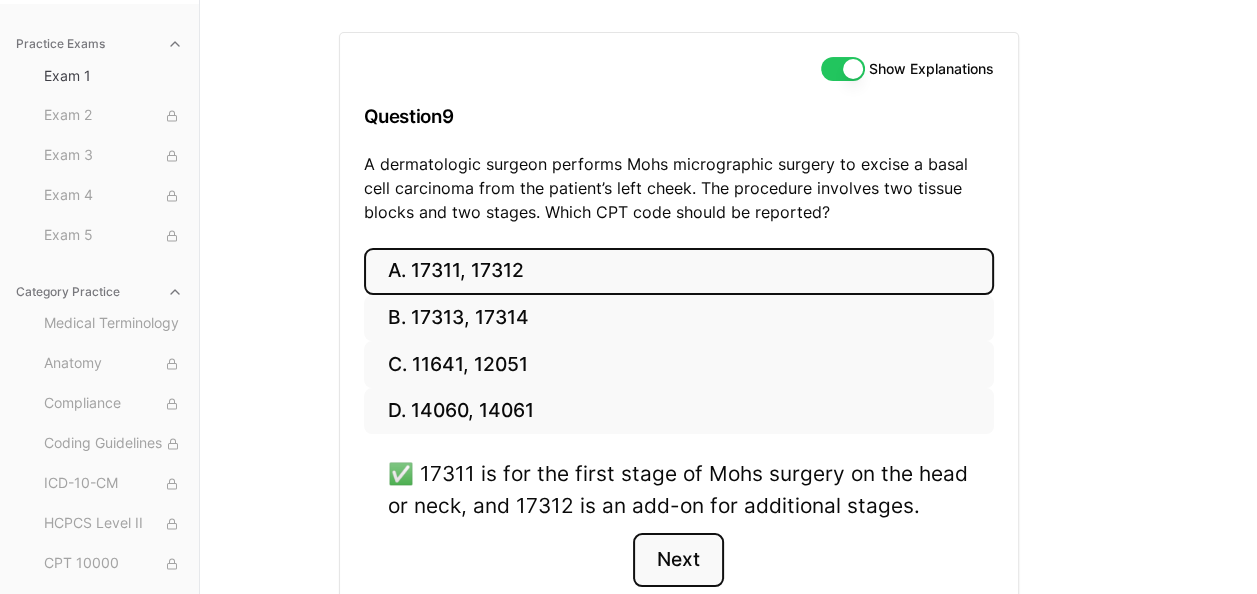 click on "Next" at bounding box center [678, 560] 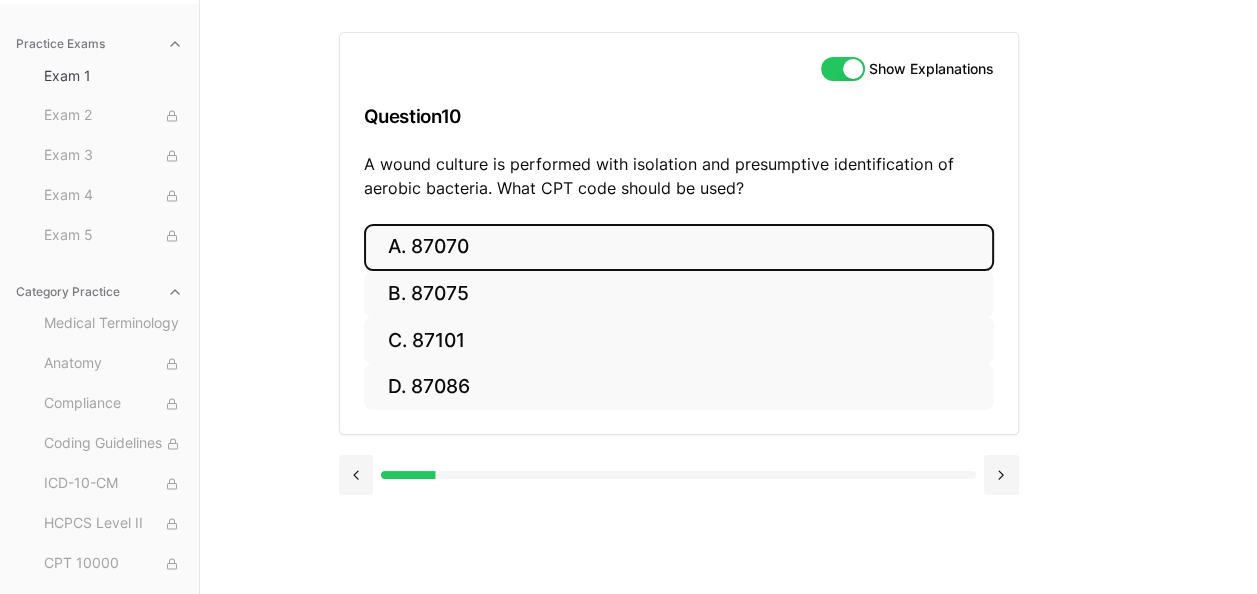 click on "A. 87070" at bounding box center (679, 247) 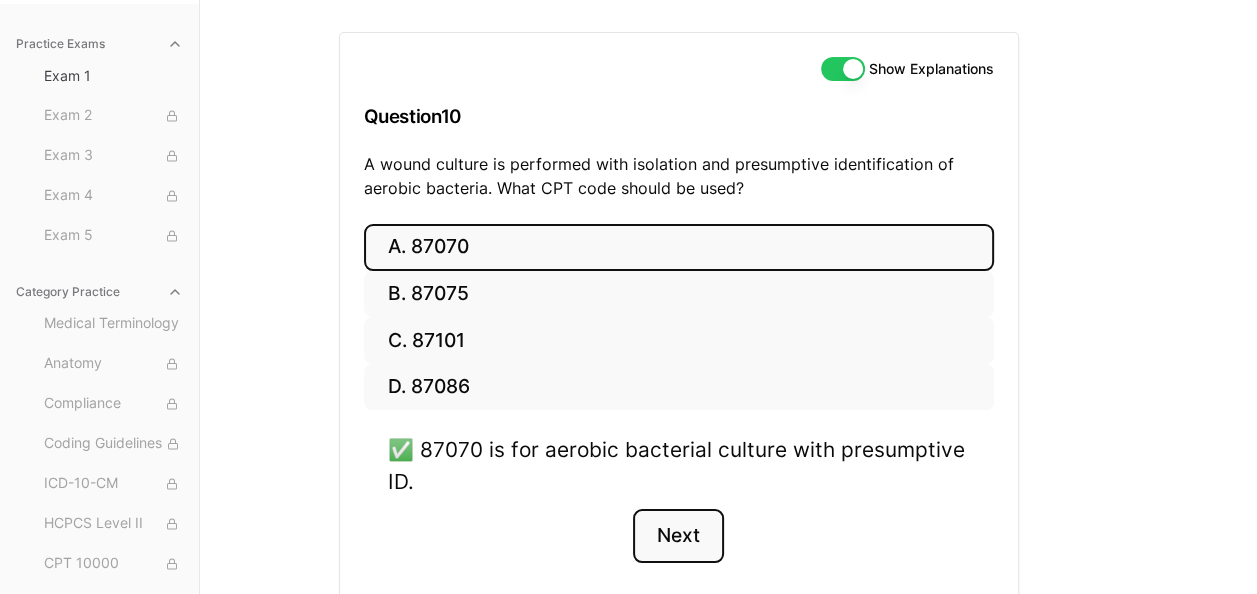 click on "Next" at bounding box center (678, 536) 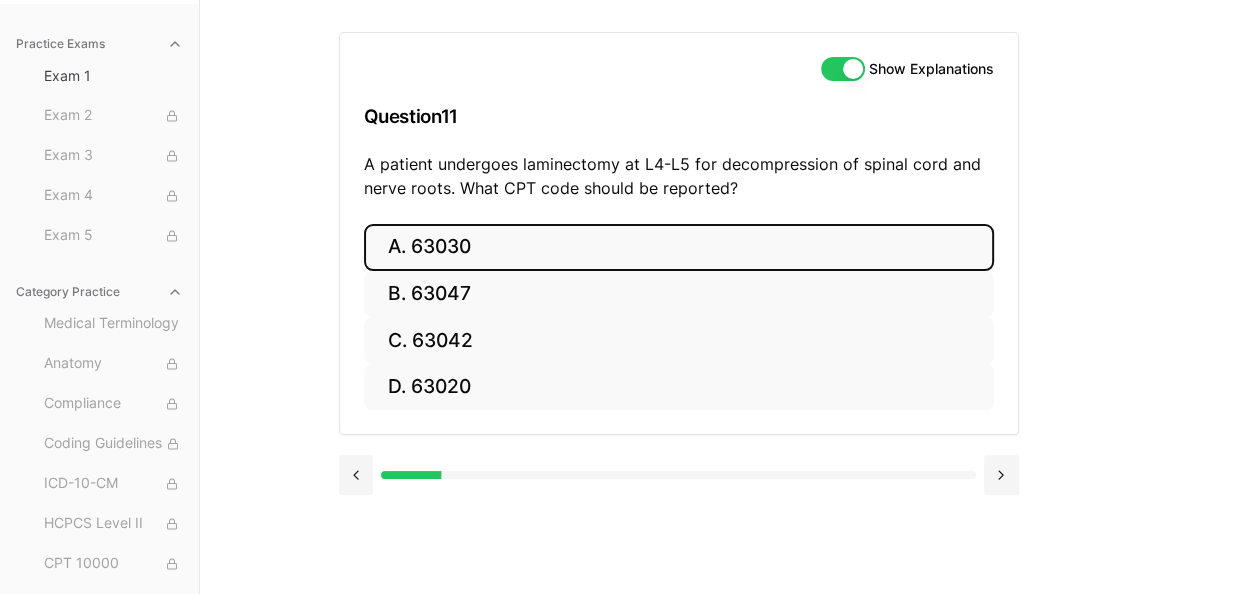 click on "A. 63030" at bounding box center (679, 247) 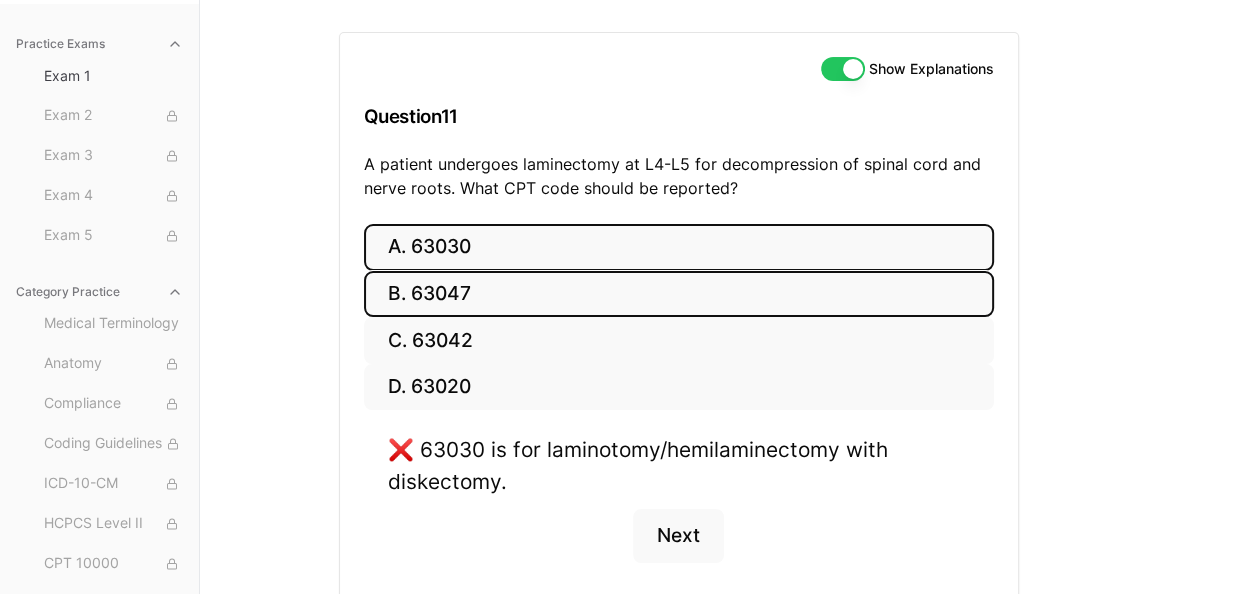 click on "B. 63047" at bounding box center (679, 294) 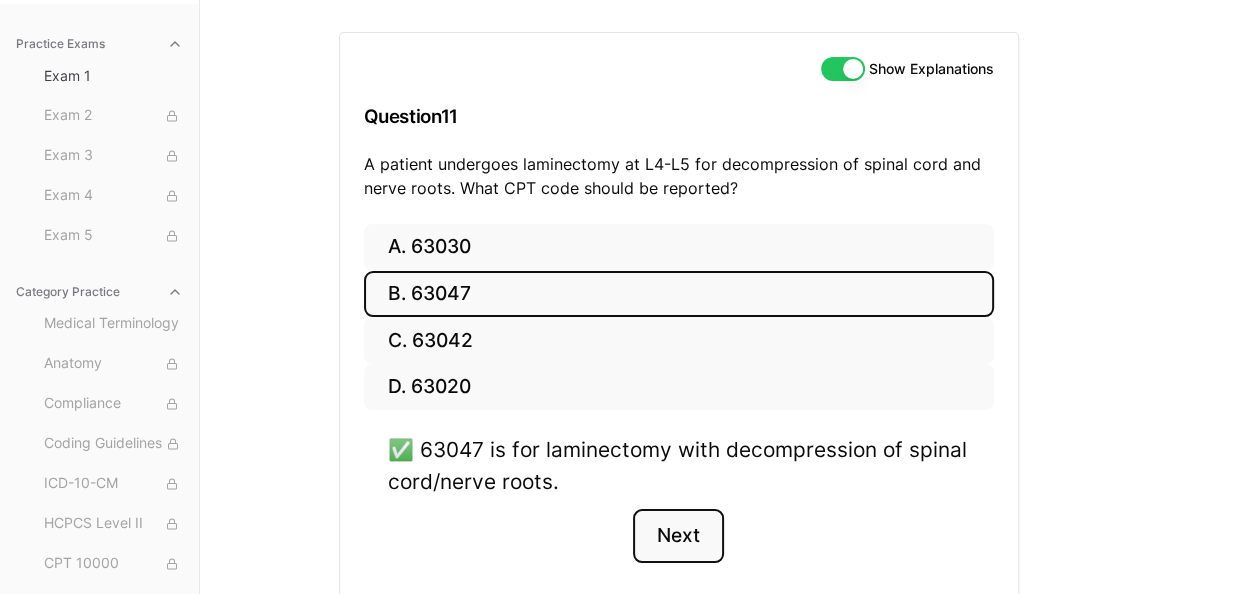 click on "Next" at bounding box center [678, 536] 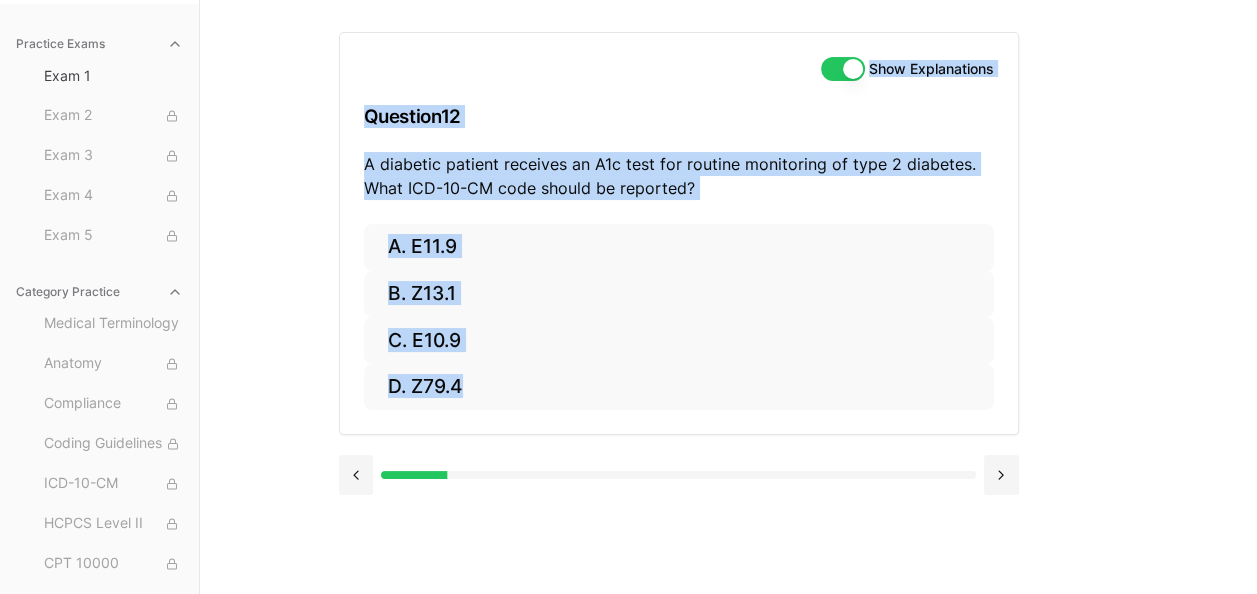 drag, startPoint x: 683, startPoint y: 537, endPoint x: 744, endPoint y: 25, distance: 515.621 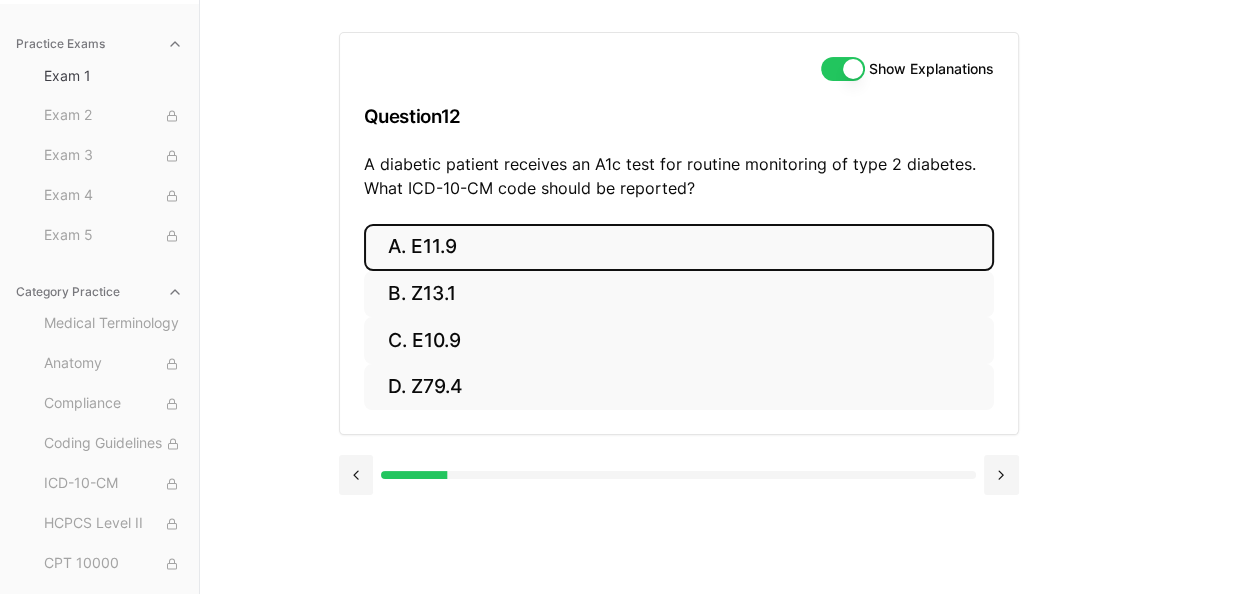 click on "A. E11.9" at bounding box center [679, 247] 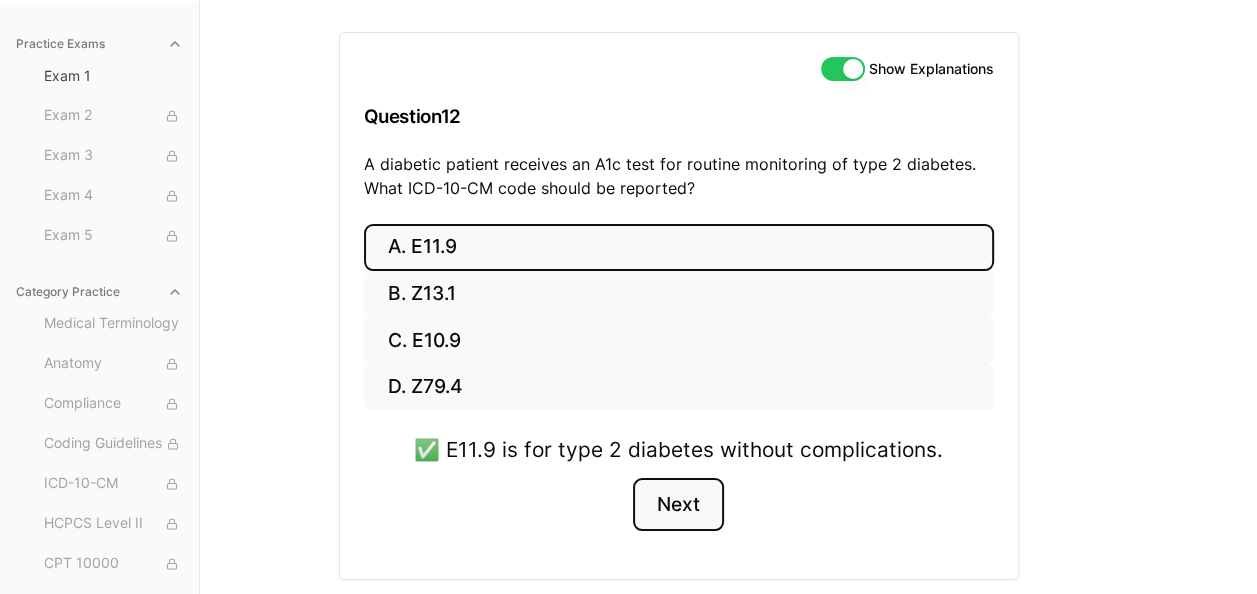 click on "Next" at bounding box center (678, 505) 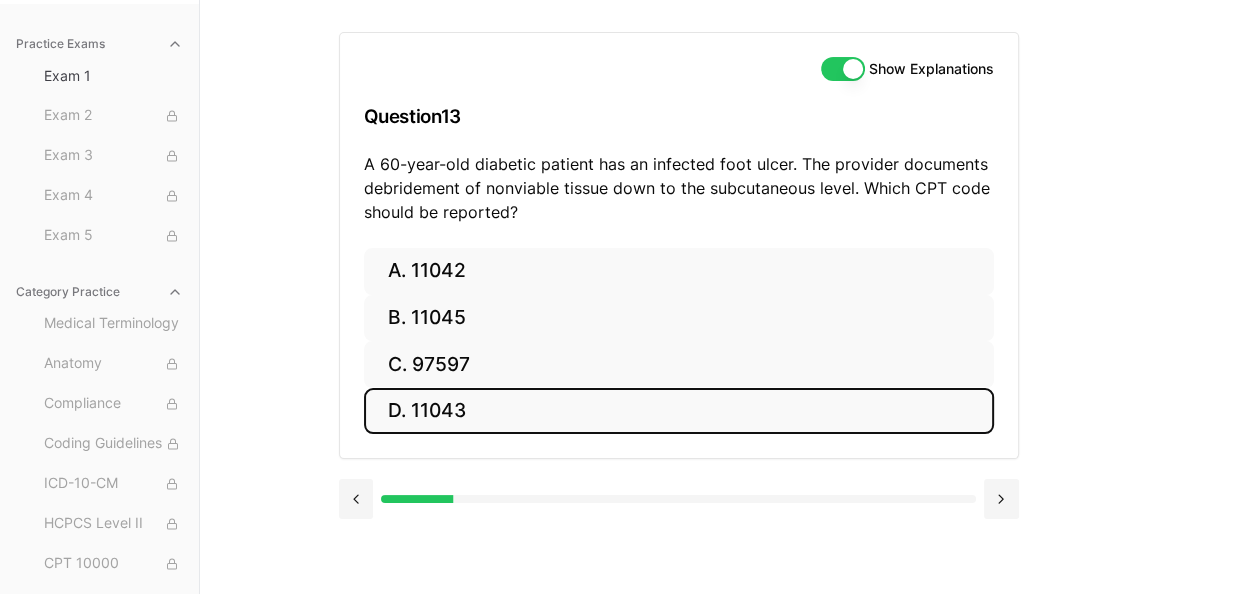click on "D. 11043" at bounding box center (679, 411) 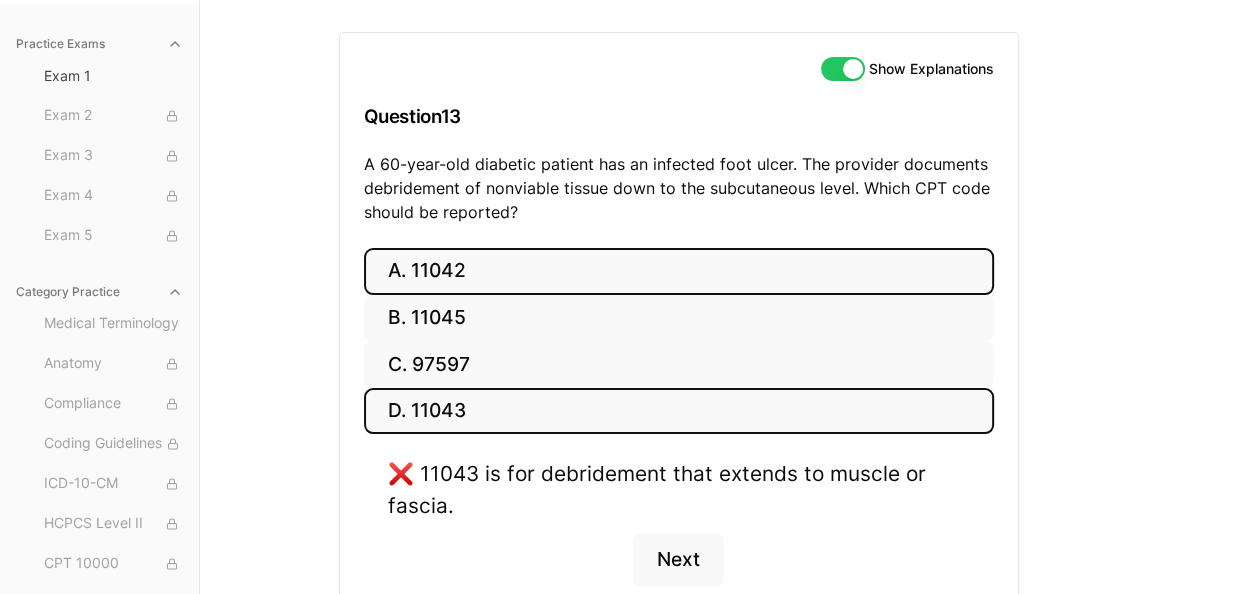 click on "A. 11042" at bounding box center (679, 271) 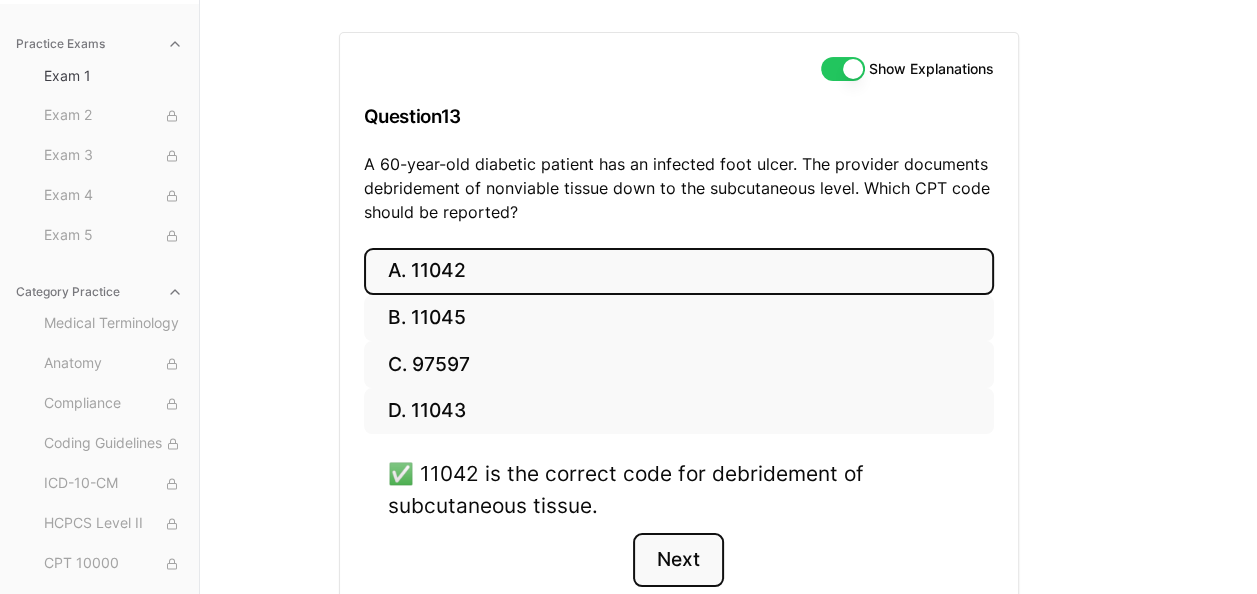 click on "Next" at bounding box center [678, 560] 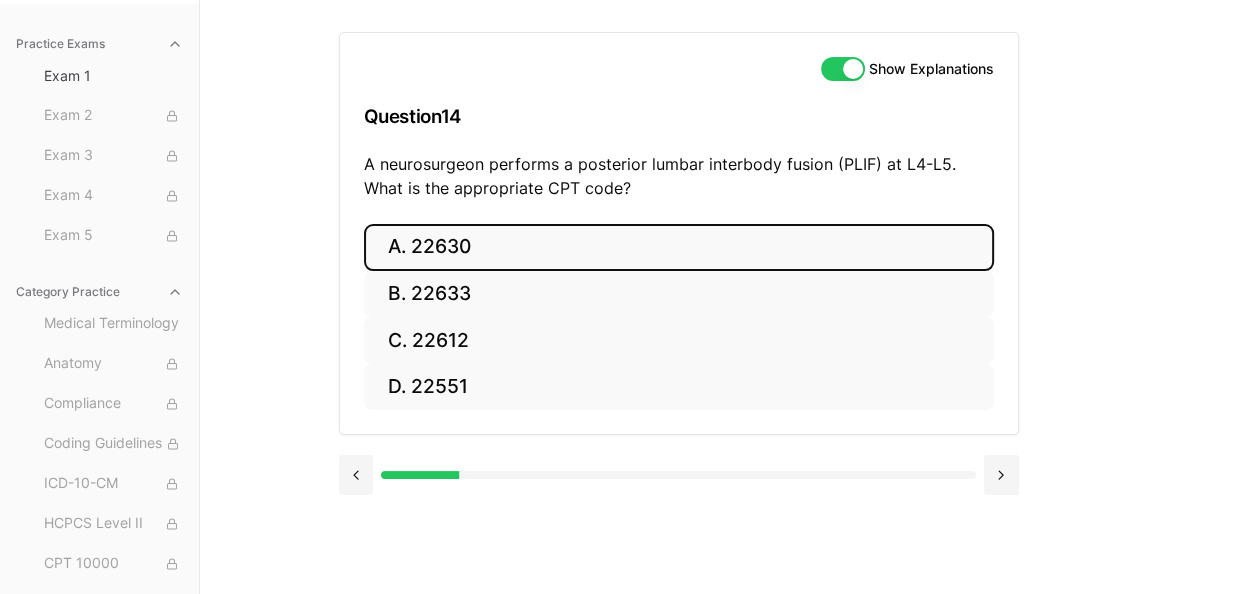 click on "A. 22630" at bounding box center (679, 247) 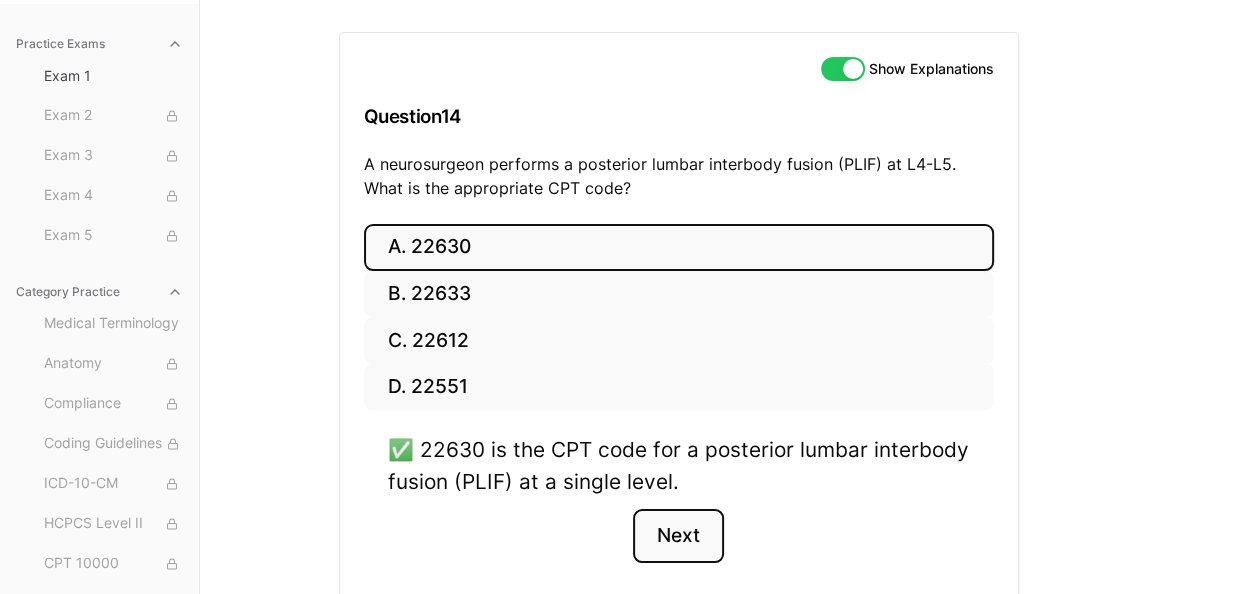 click on "Next" at bounding box center (678, 536) 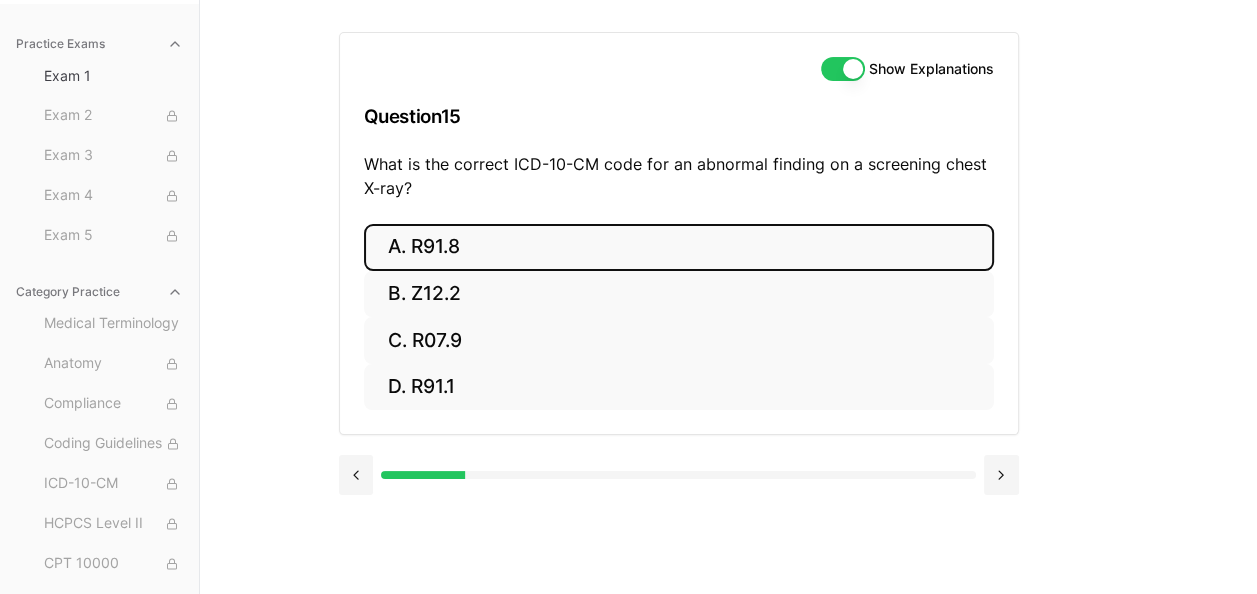 click on "A. R91.8" at bounding box center [679, 247] 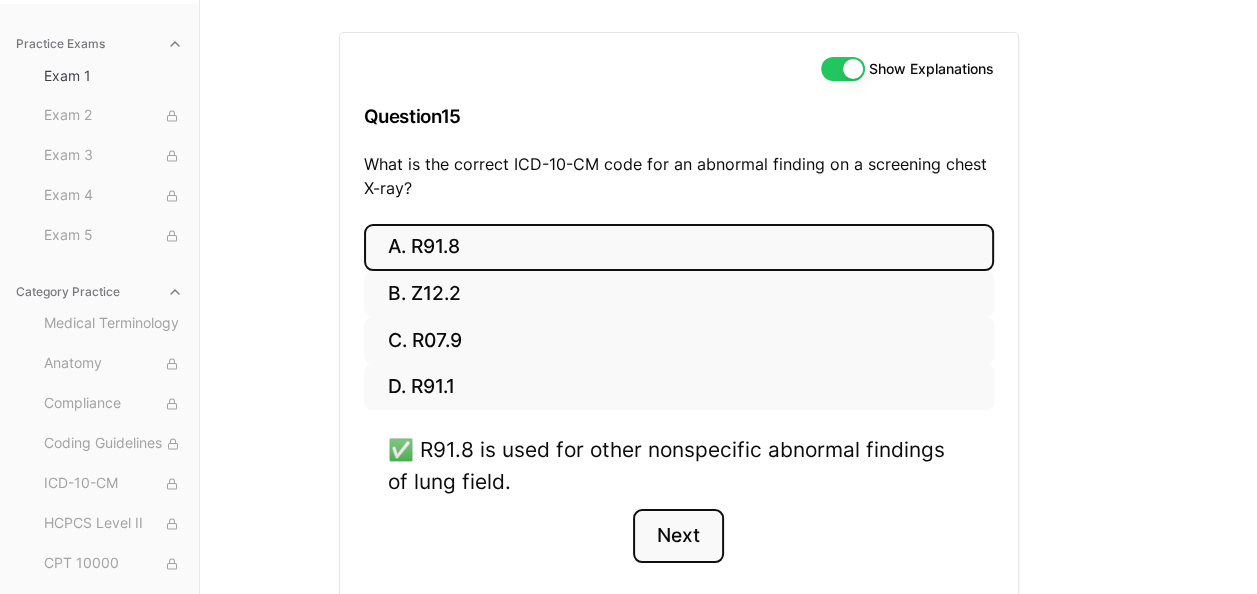 click on "Next" at bounding box center (678, 536) 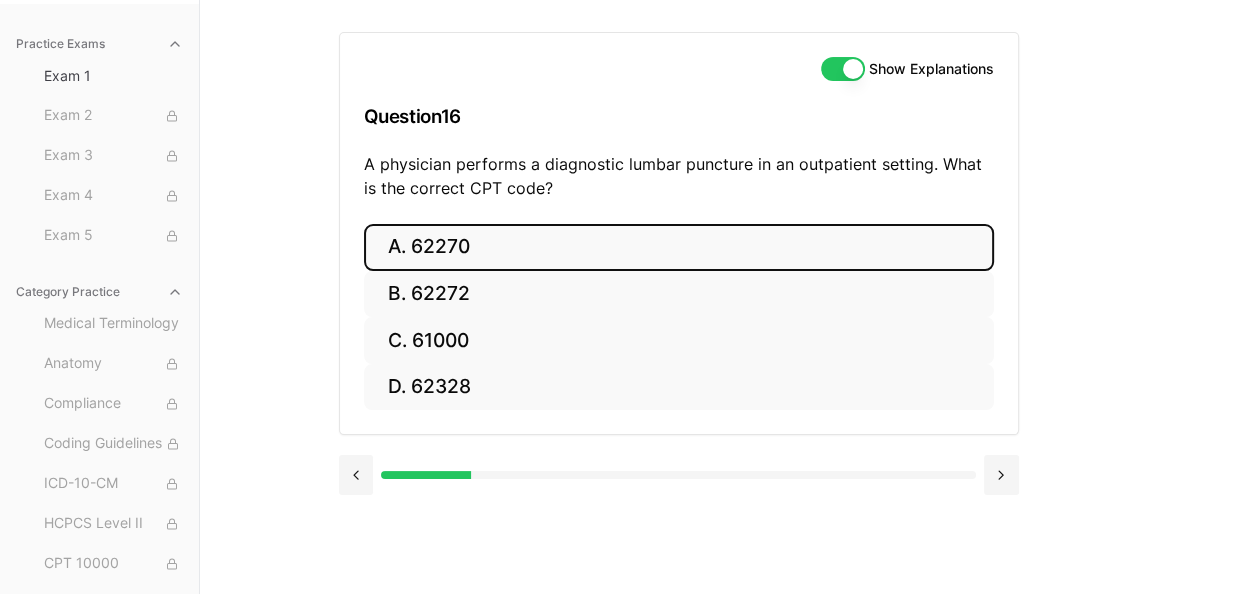 click on "A. 62270" at bounding box center (679, 247) 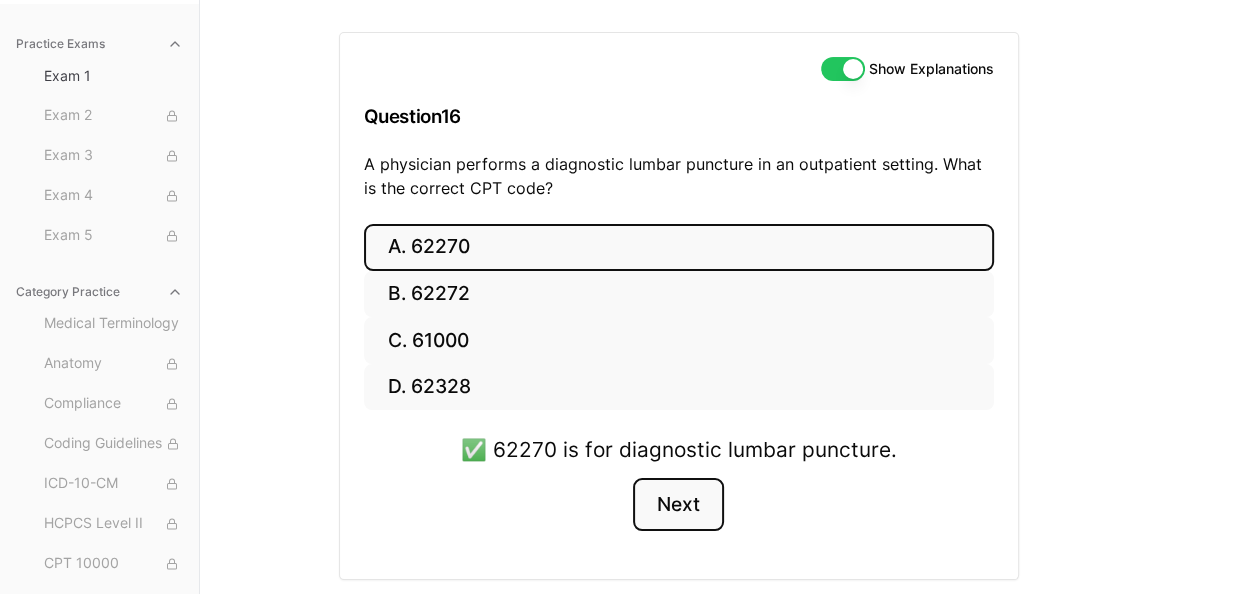click on "Next" at bounding box center (678, 505) 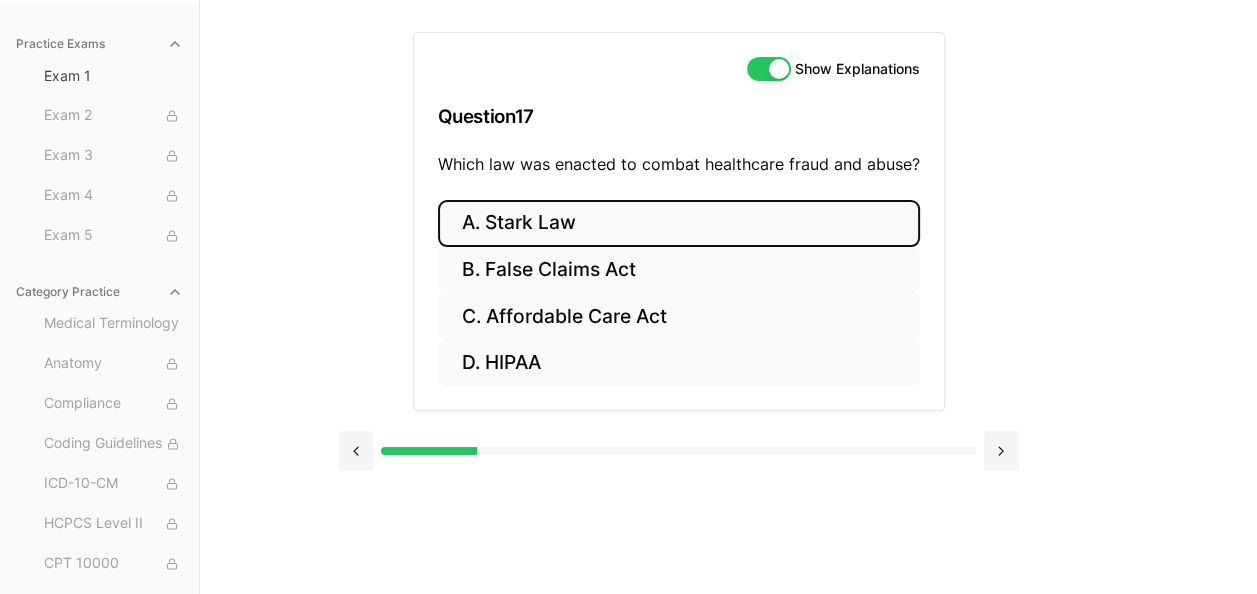 click on "A. Stark Law" at bounding box center (679, 223) 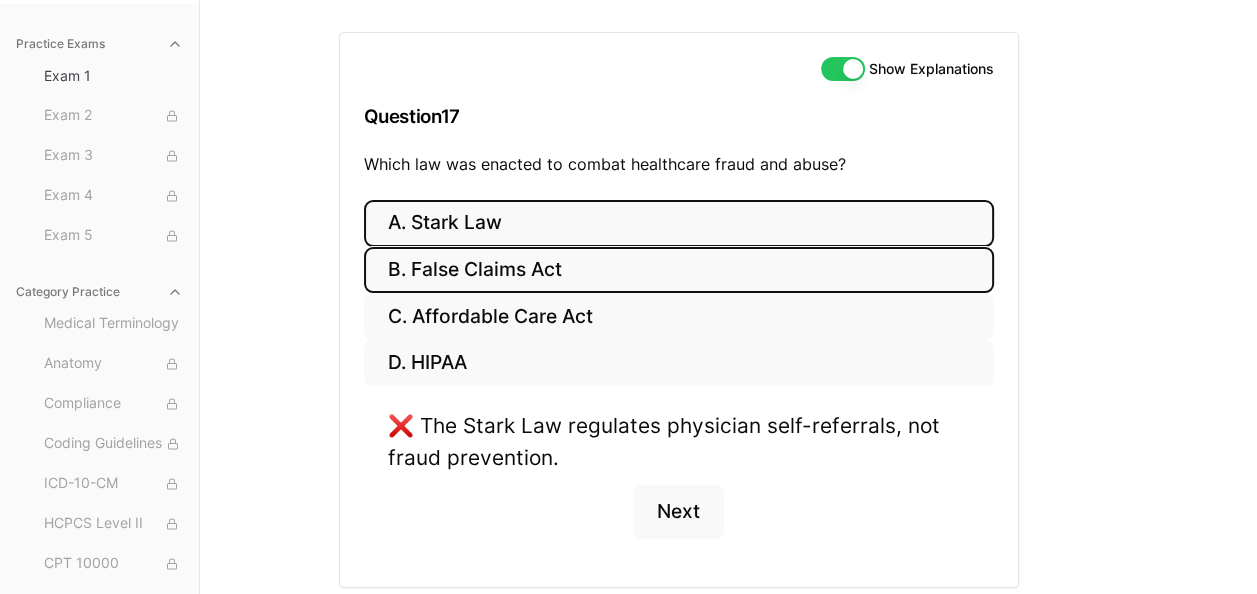 click on "B. False Claims Act" at bounding box center [679, 270] 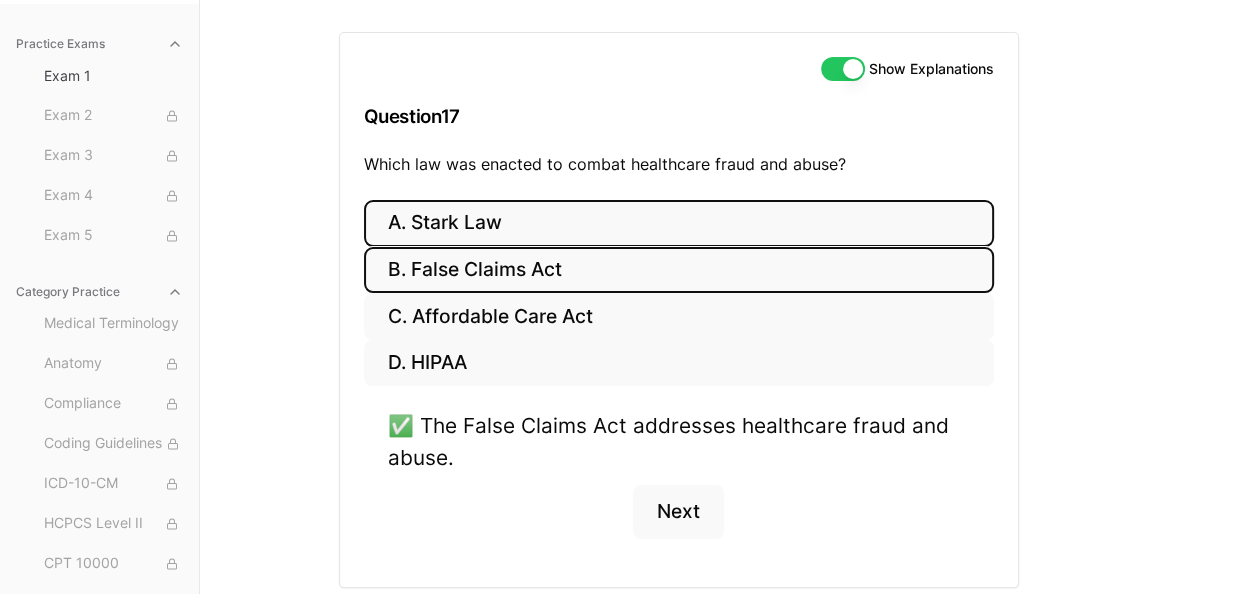 click on "A. Stark Law" at bounding box center (679, 223) 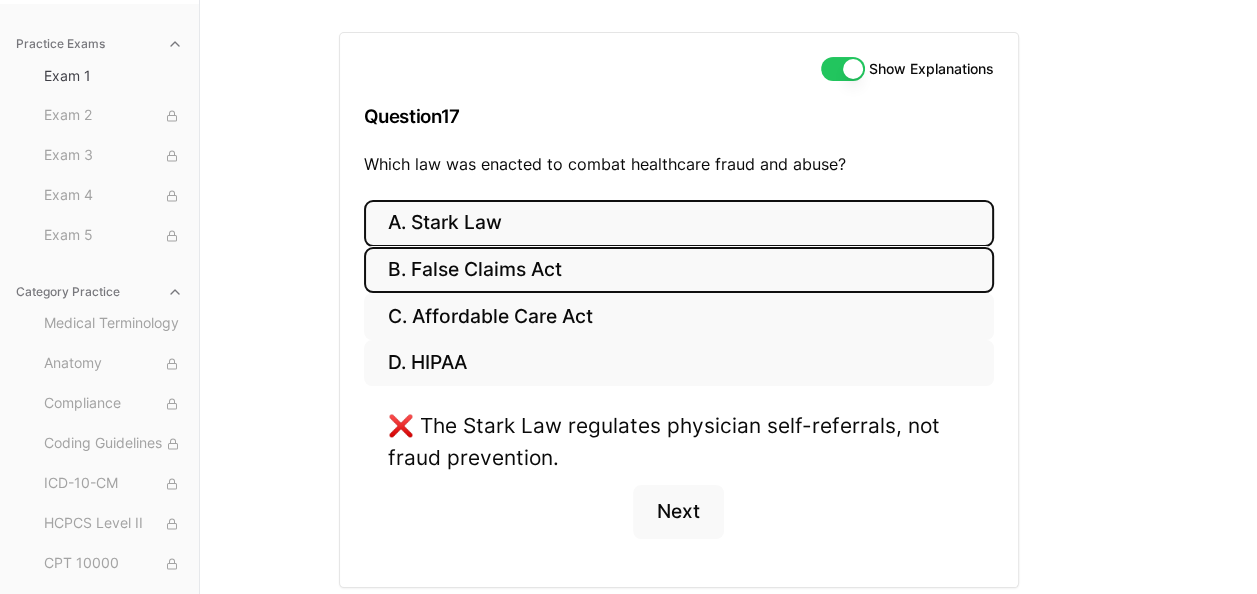 click on "B. False Claims Act" at bounding box center (679, 270) 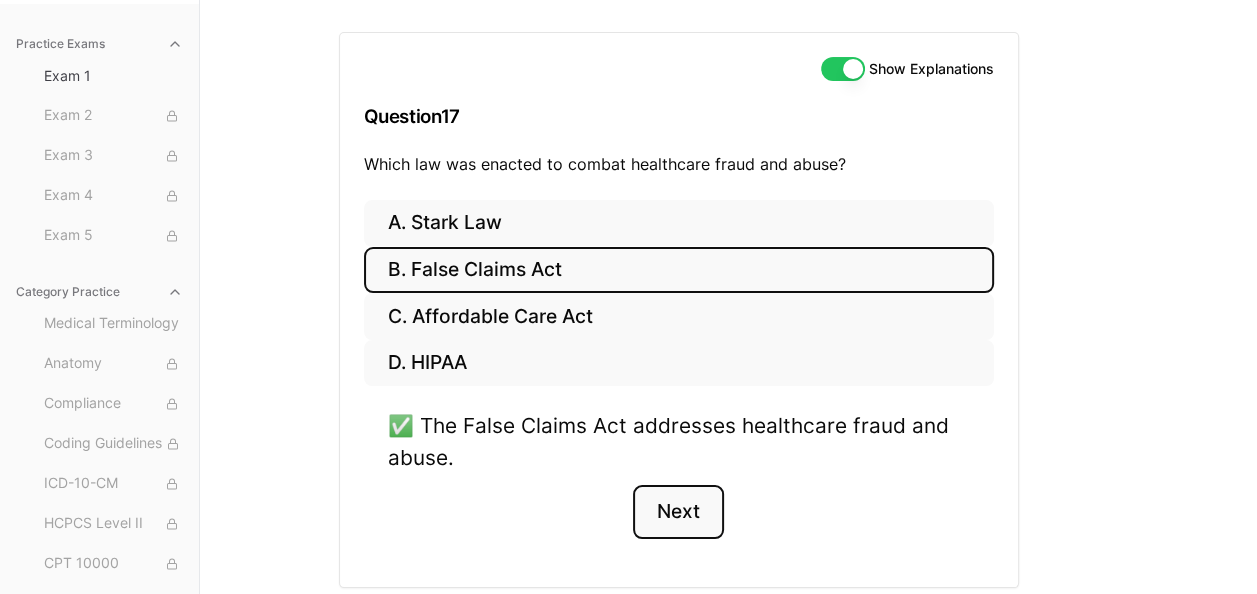 click on "Next" at bounding box center [678, 512] 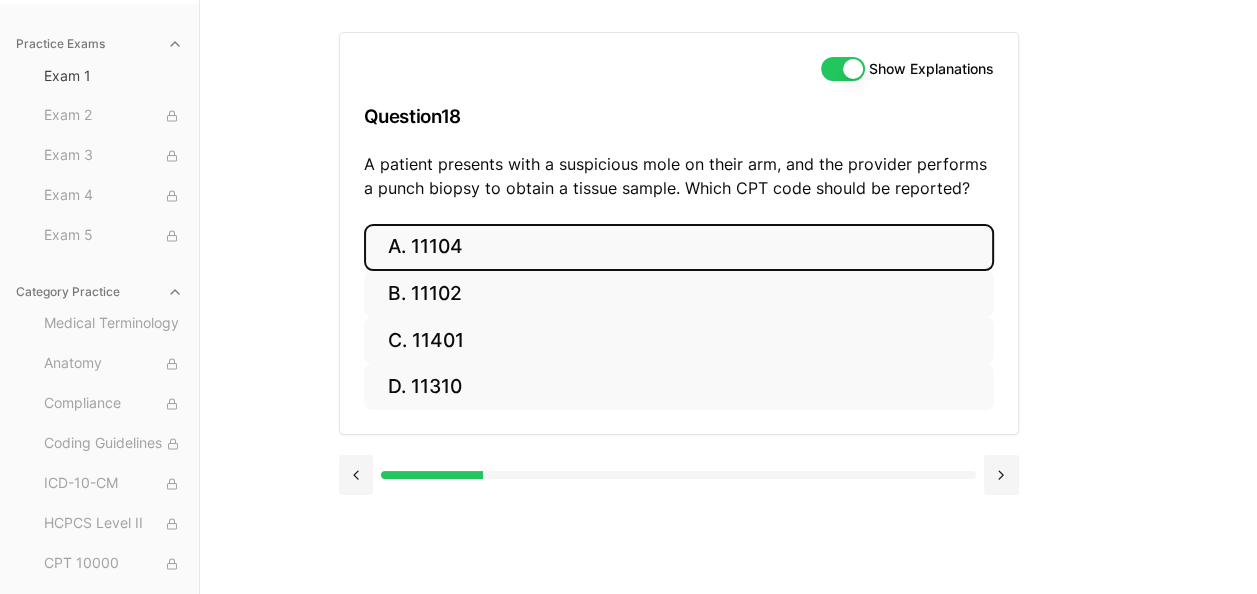 click on "A. 11104" at bounding box center (679, 247) 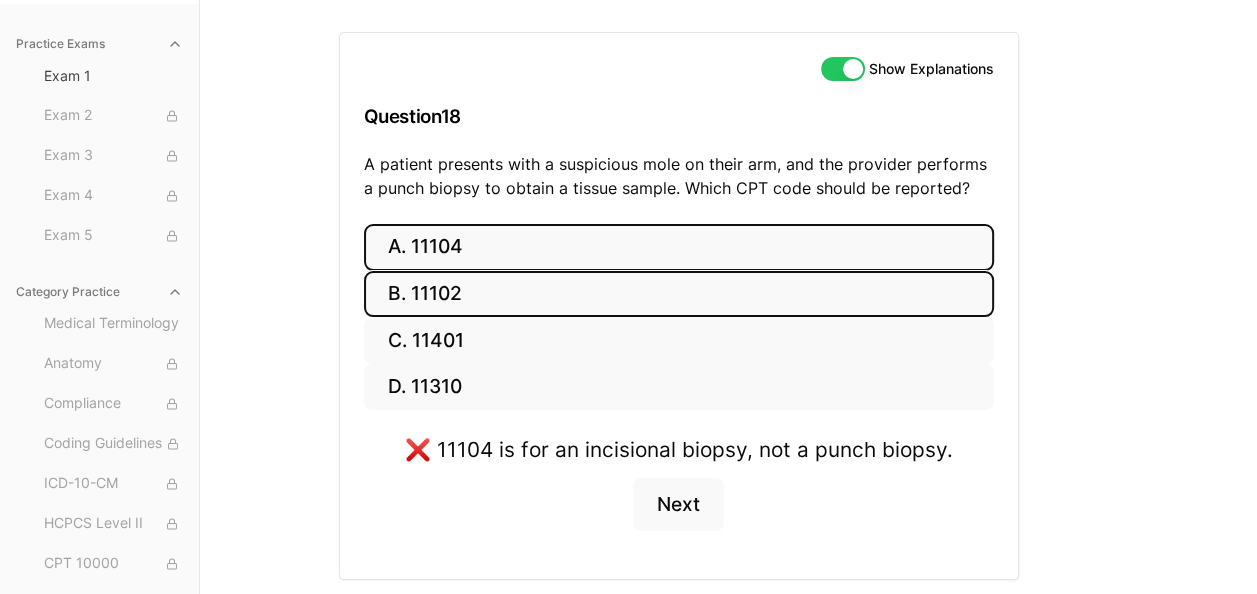 click on "B. 11102" at bounding box center (679, 294) 